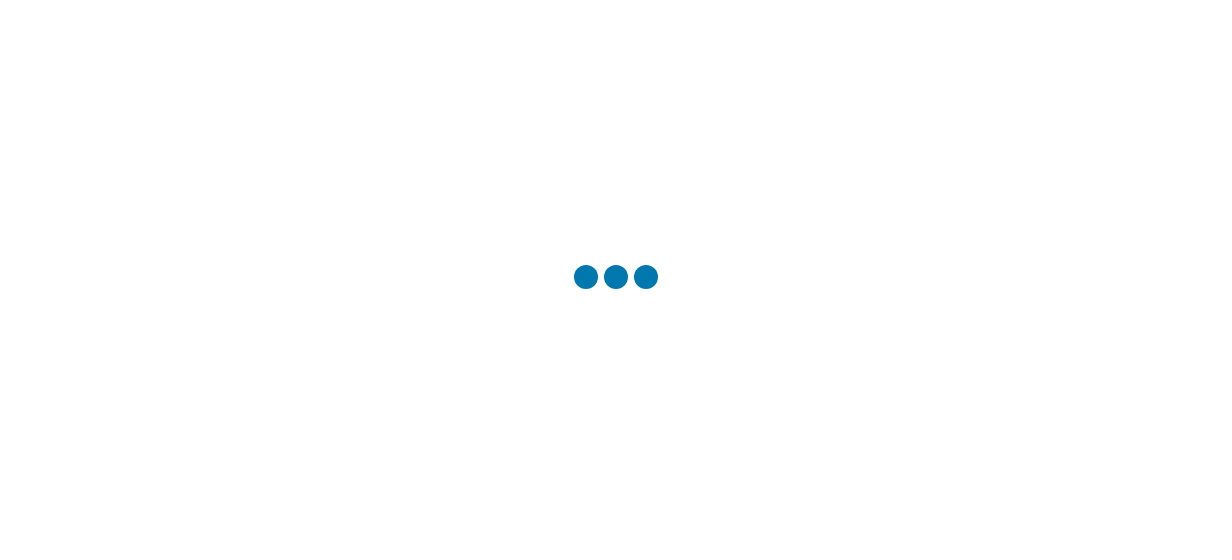 scroll, scrollTop: 0, scrollLeft: 0, axis: both 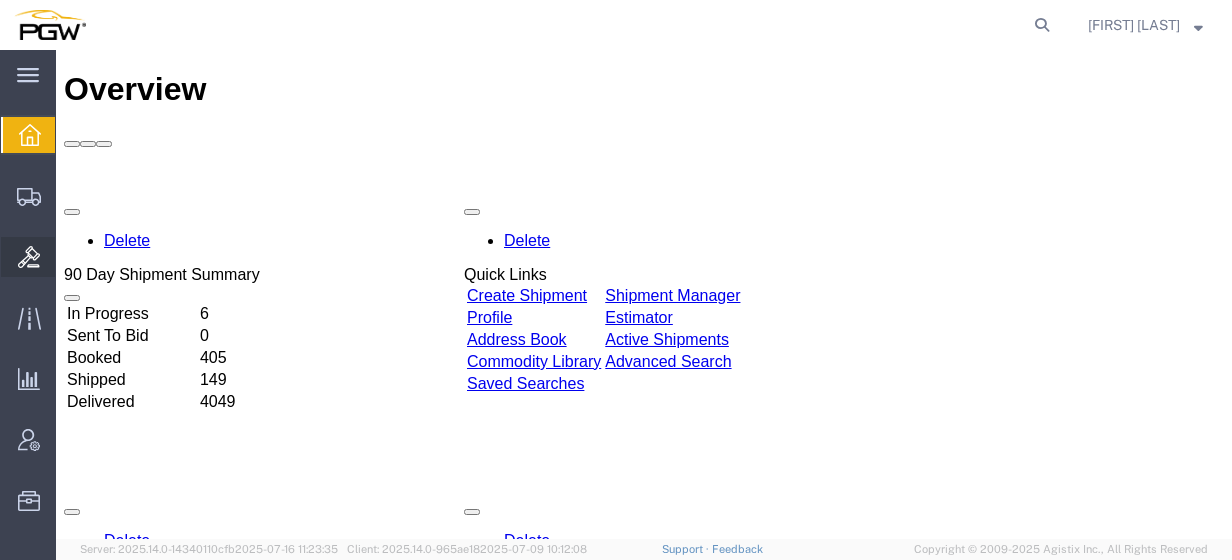 click on "Bids" 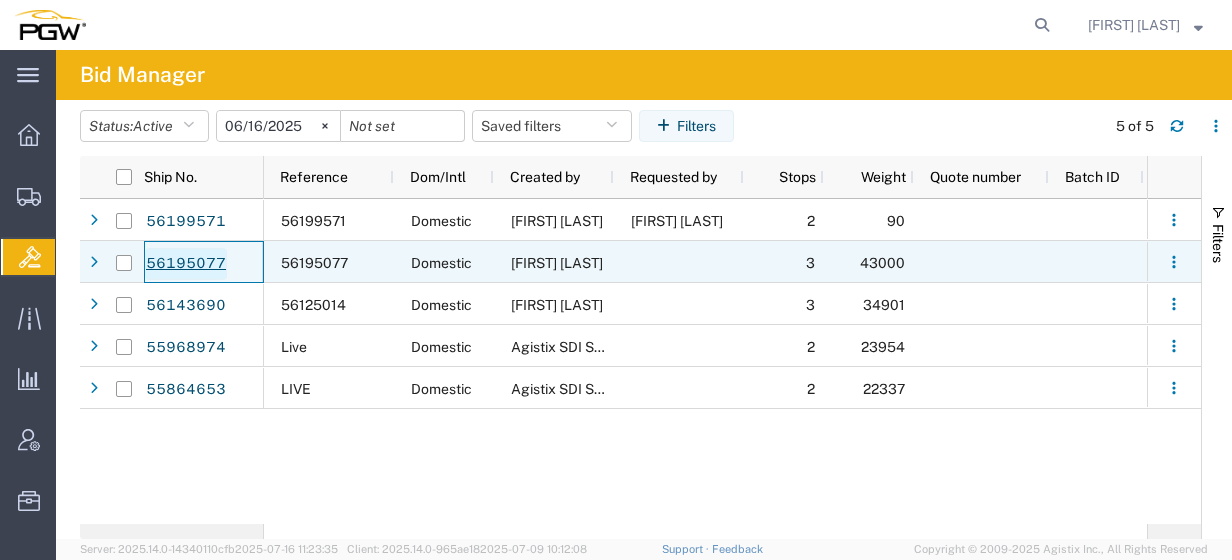 click on "56195077" 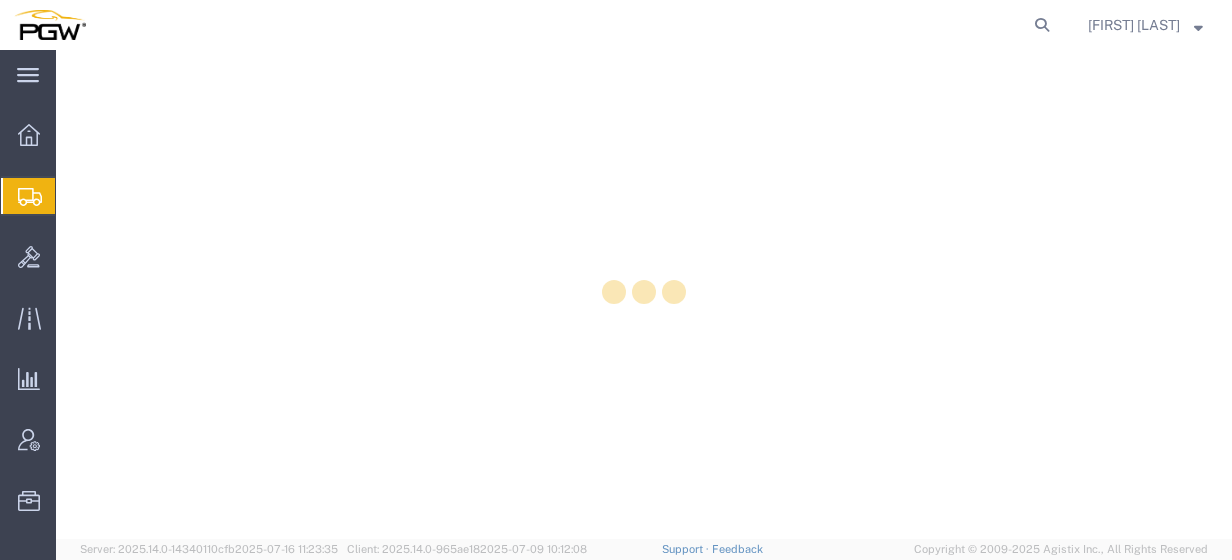 scroll, scrollTop: 0, scrollLeft: 0, axis: both 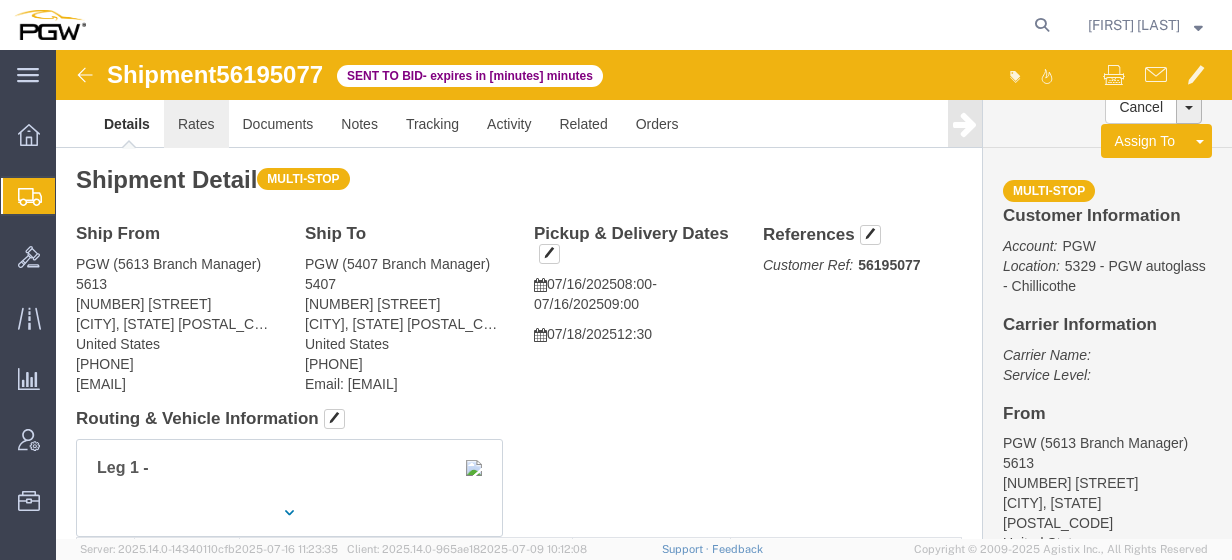 click on "Rates" 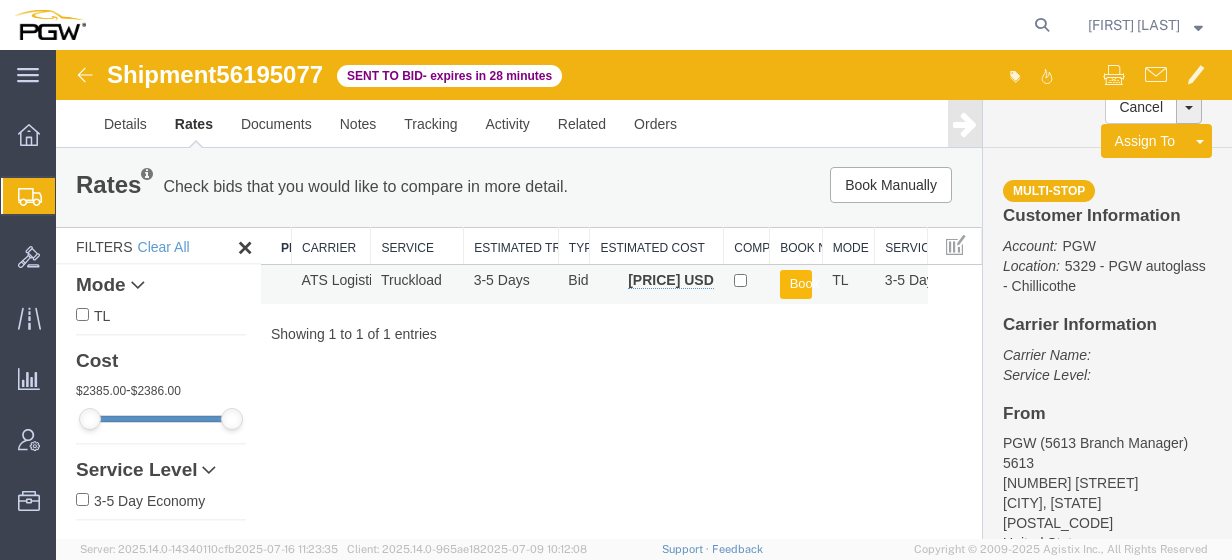 click on "Book" at bounding box center (796, 284) 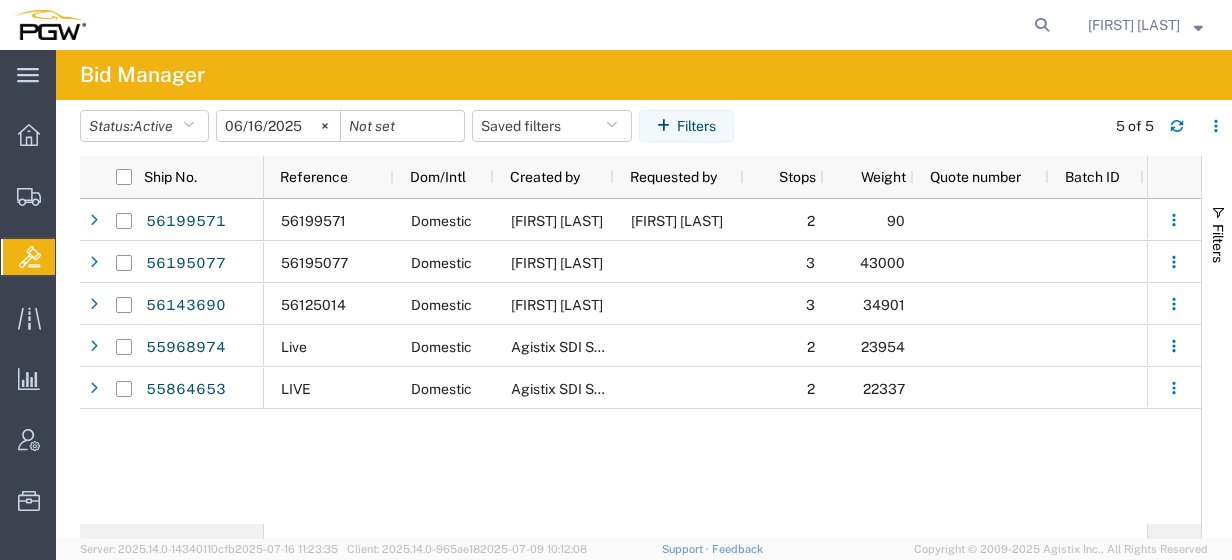 scroll, scrollTop: 0, scrollLeft: 608, axis: horizontal 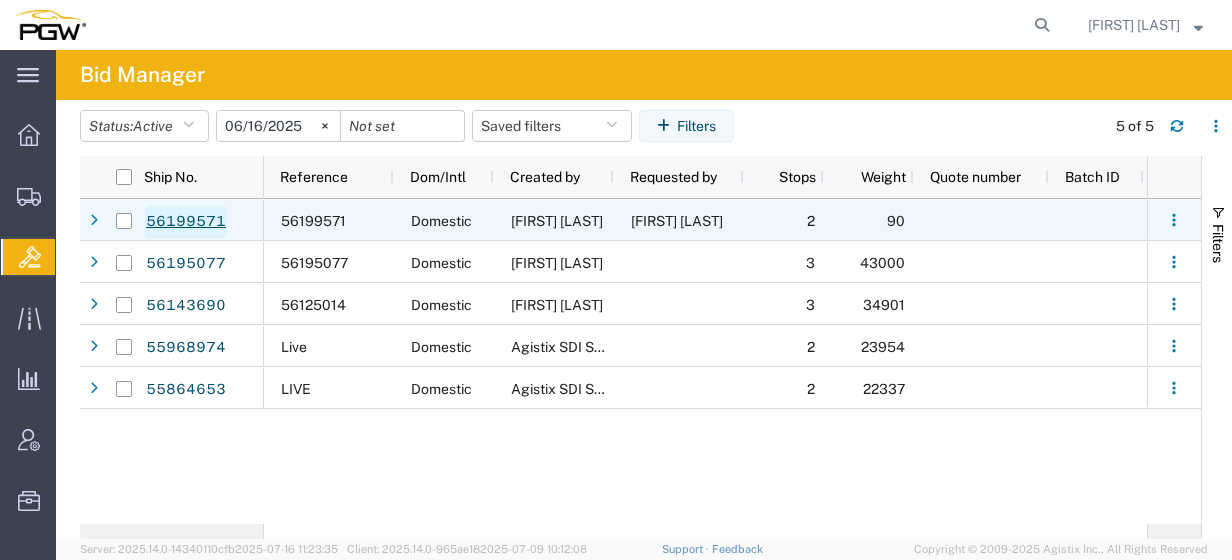 click on "56199571" 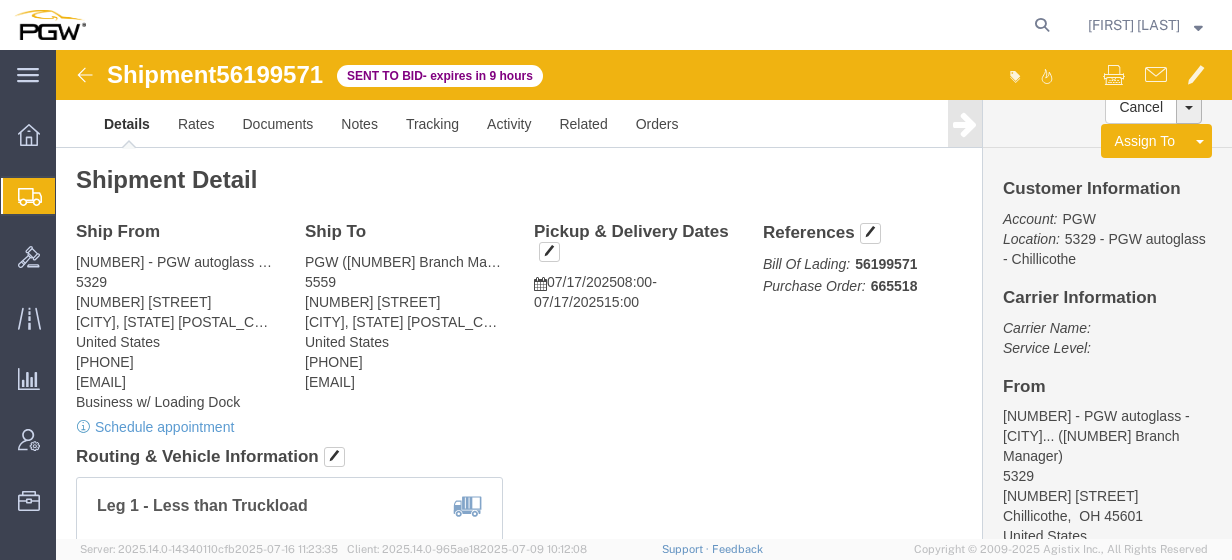 click on "Create from Template" 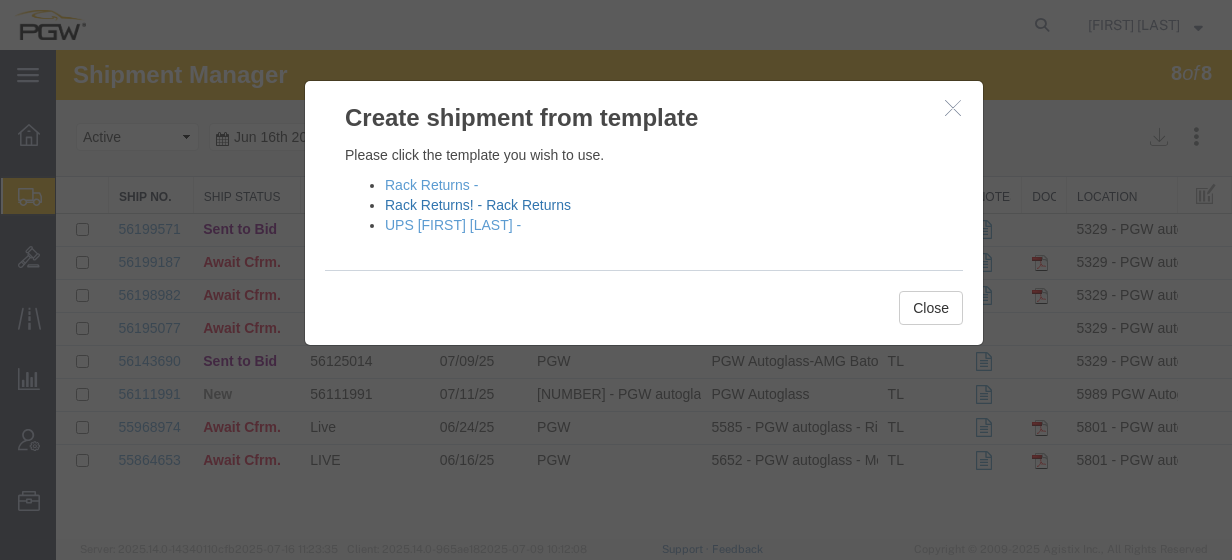 click on "Rack Returns! - Rack Returns" at bounding box center [478, 205] 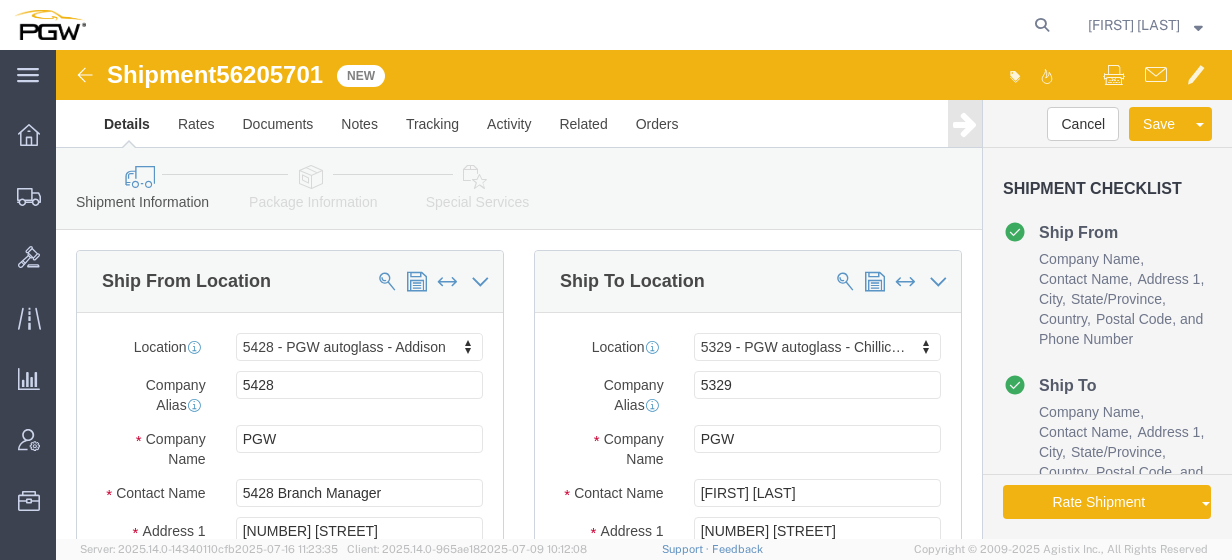 select on "28281" 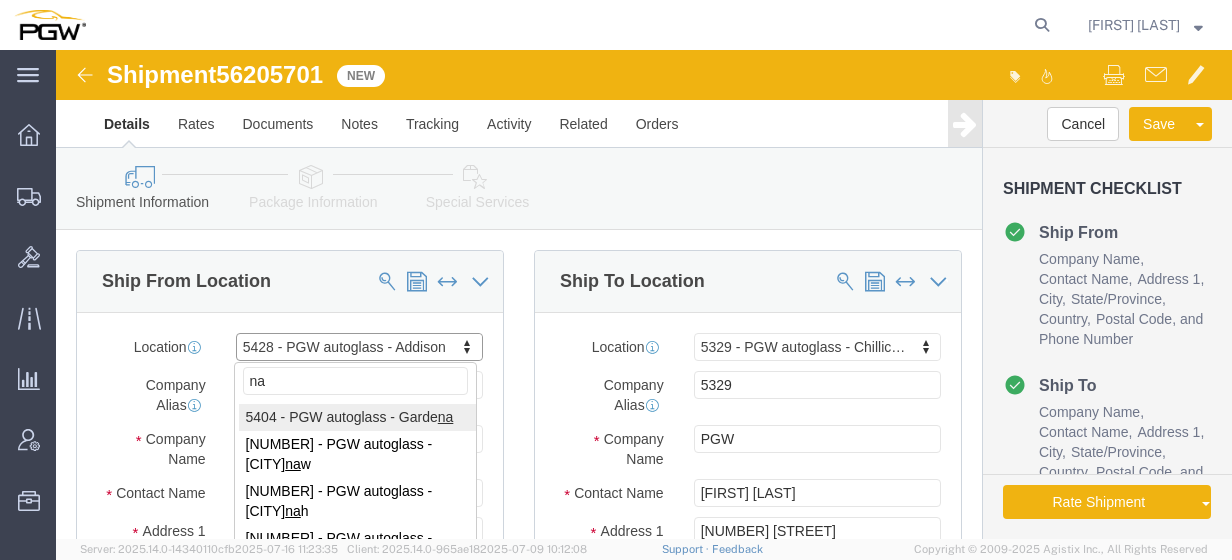 scroll, scrollTop: 0, scrollLeft: 0, axis: both 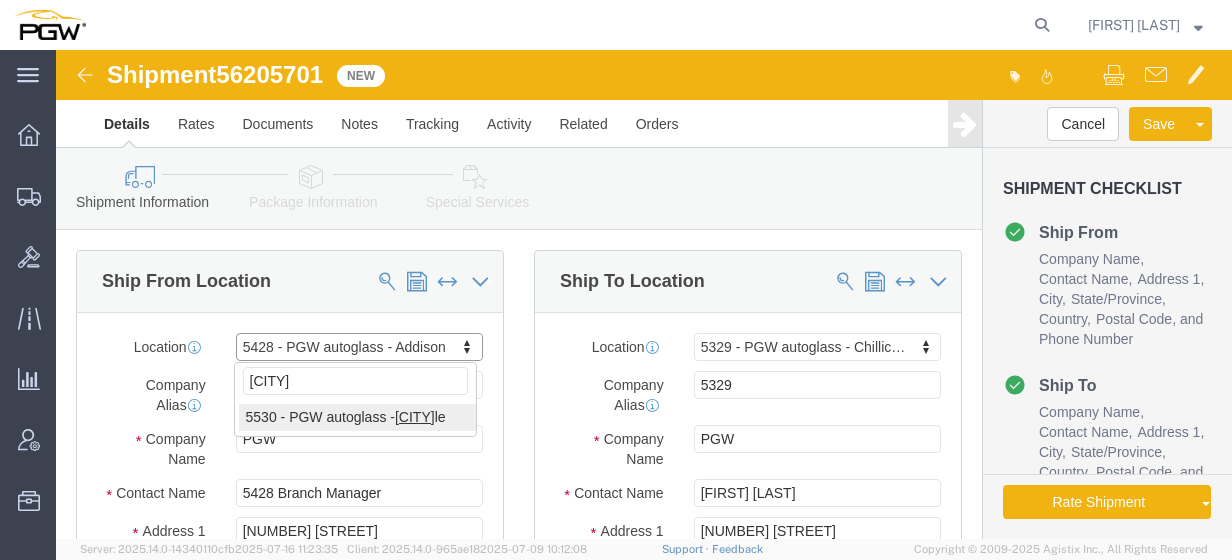 type on "[CITY]" 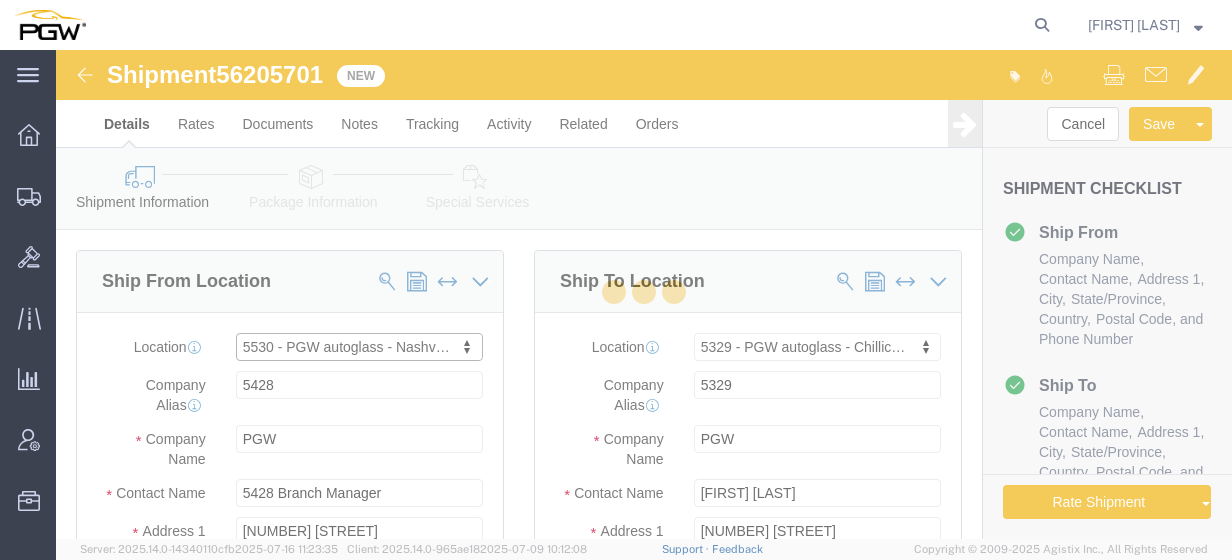 type on "5530" 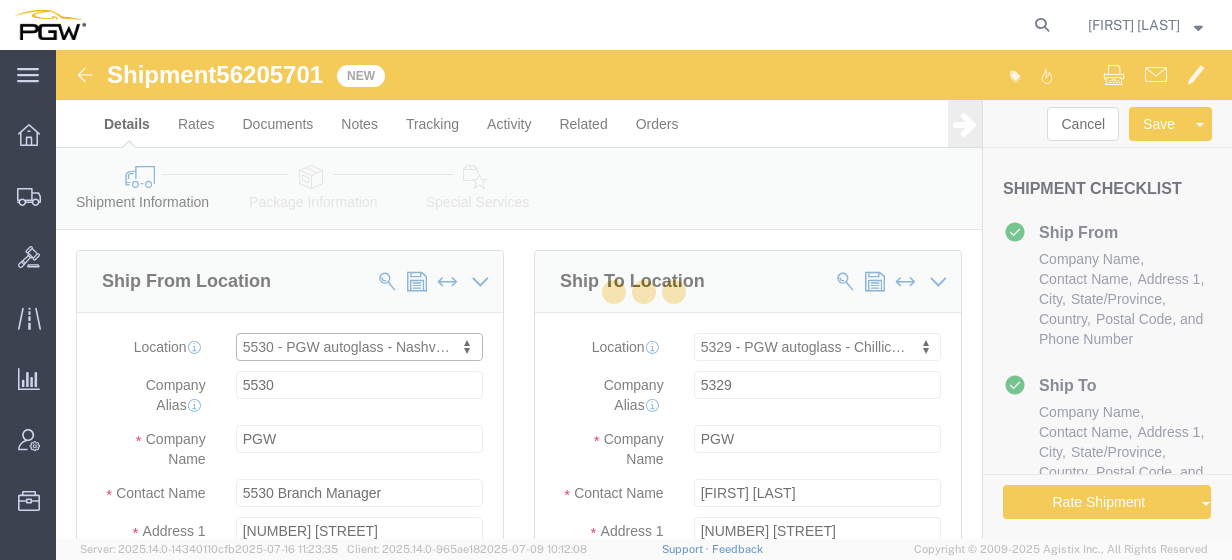 select on "TN" 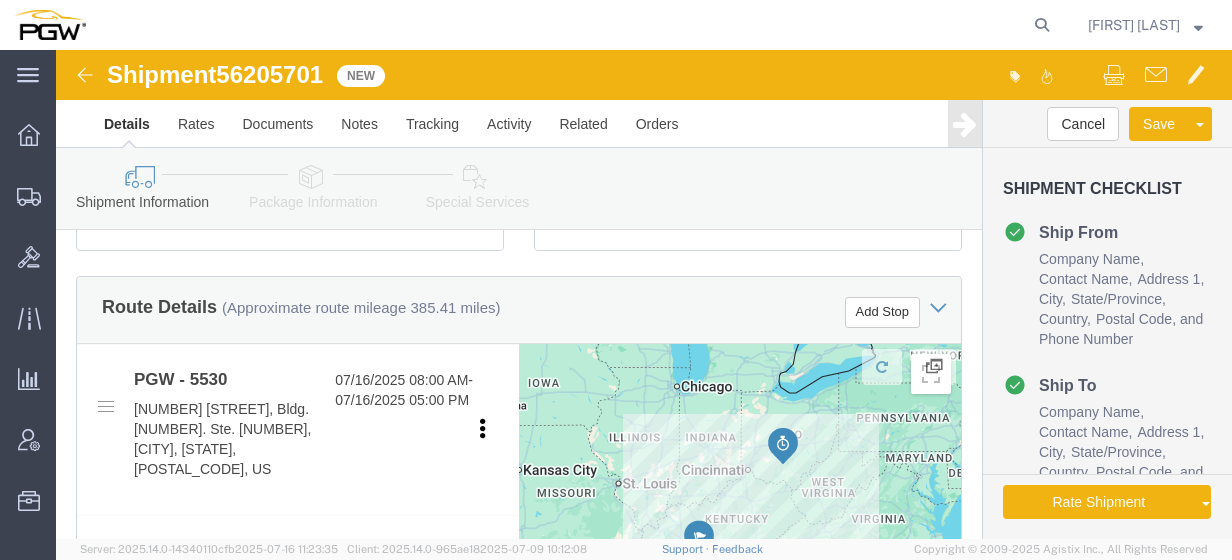 scroll, scrollTop: 683, scrollLeft: 0, axis: vertical 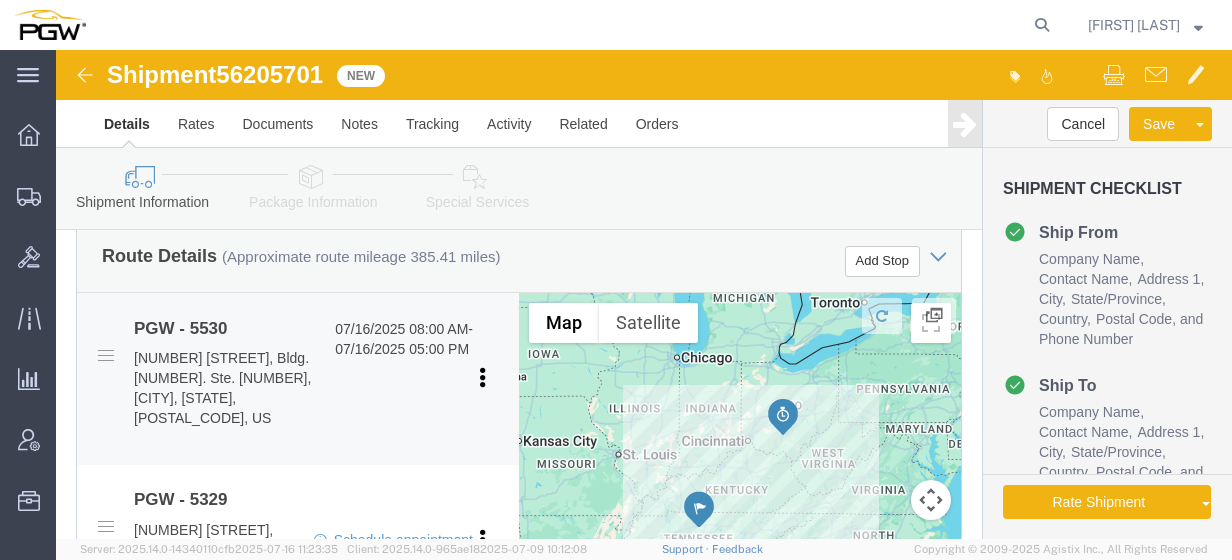 click on "PGW - [NUMBER] [DATE] [TIME] - [DATE] [TIME] [NUMBER] [STREET], Bldg. [NUMBER]. Ste. [NUMBER], [CITY], [STATE], [POSTAL_CODE], US Pickup Delivery" 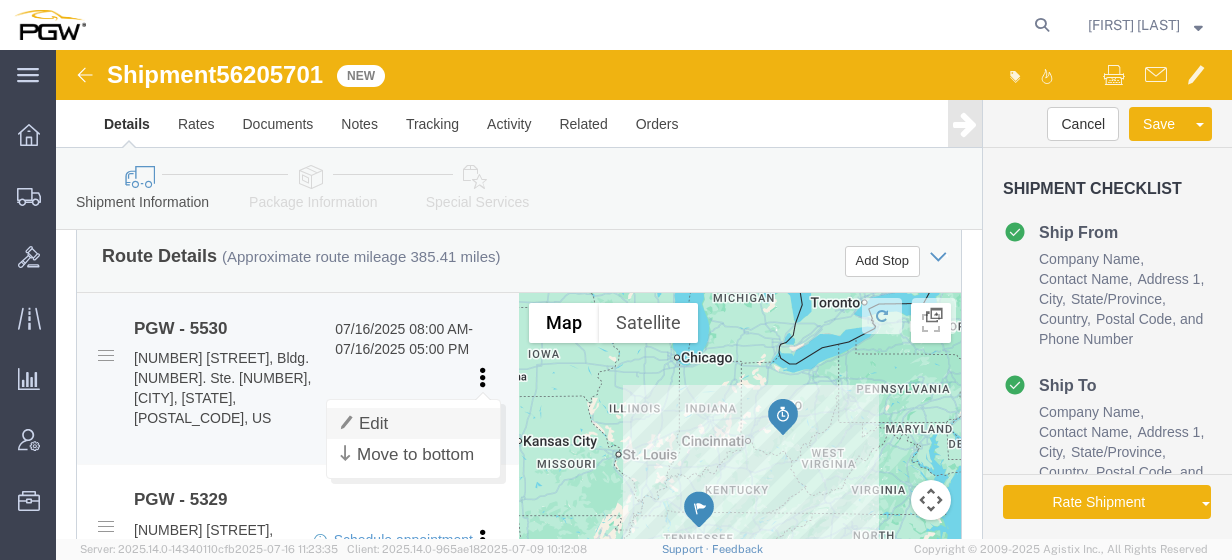 click on "Edit" 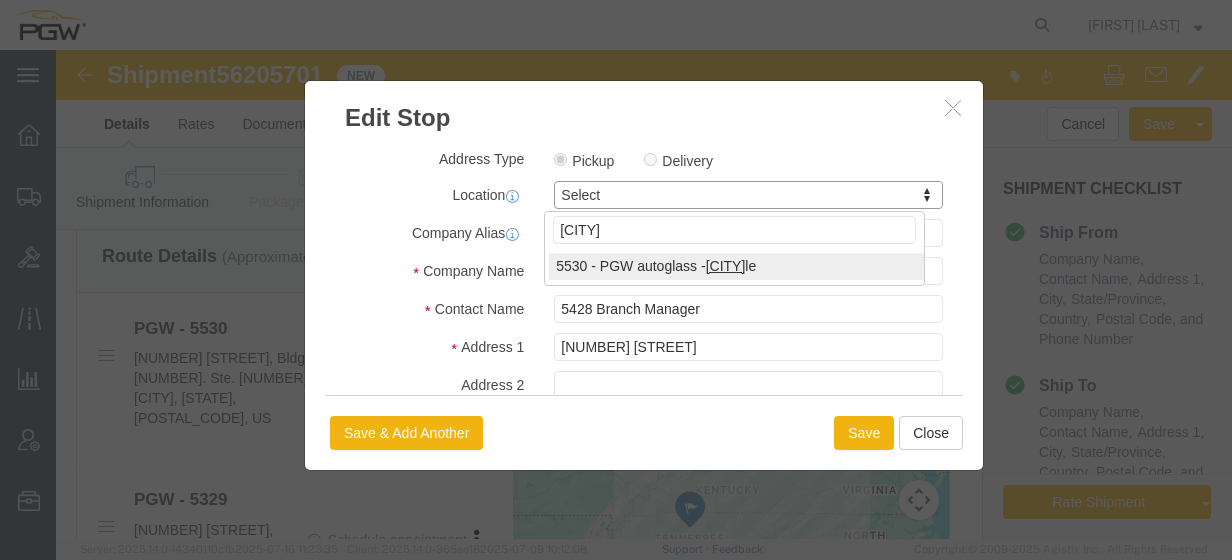 type on "[CITY]" 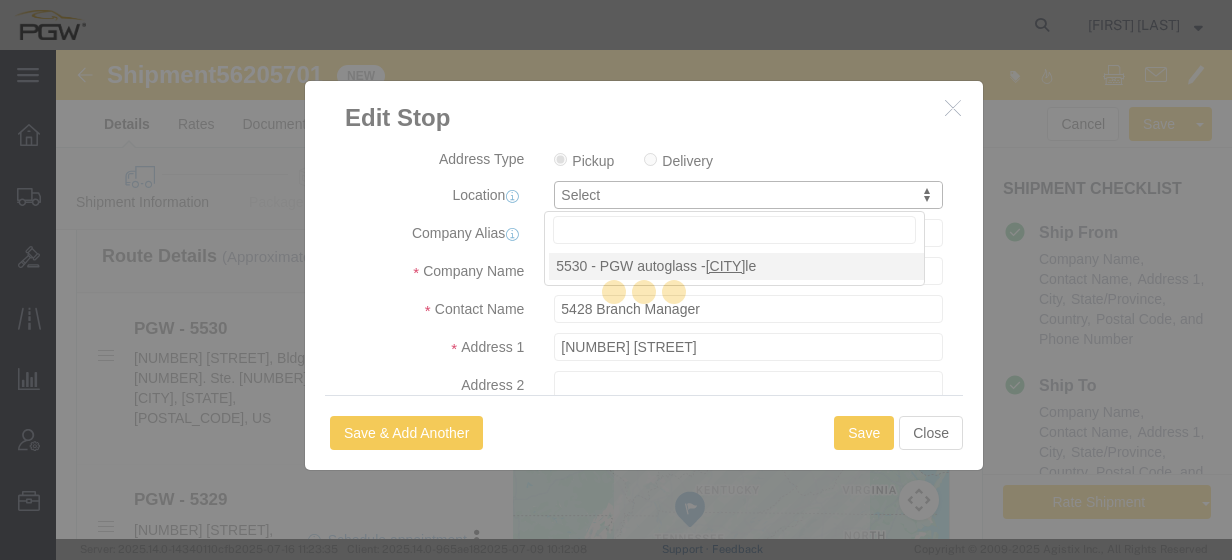 type on "5530" 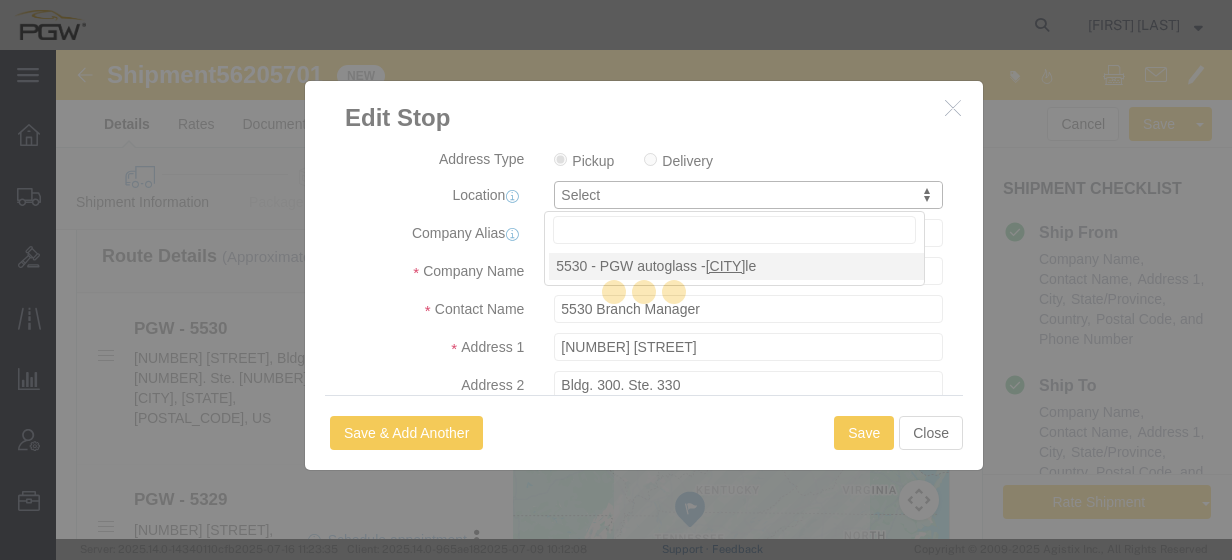 select on "TN" 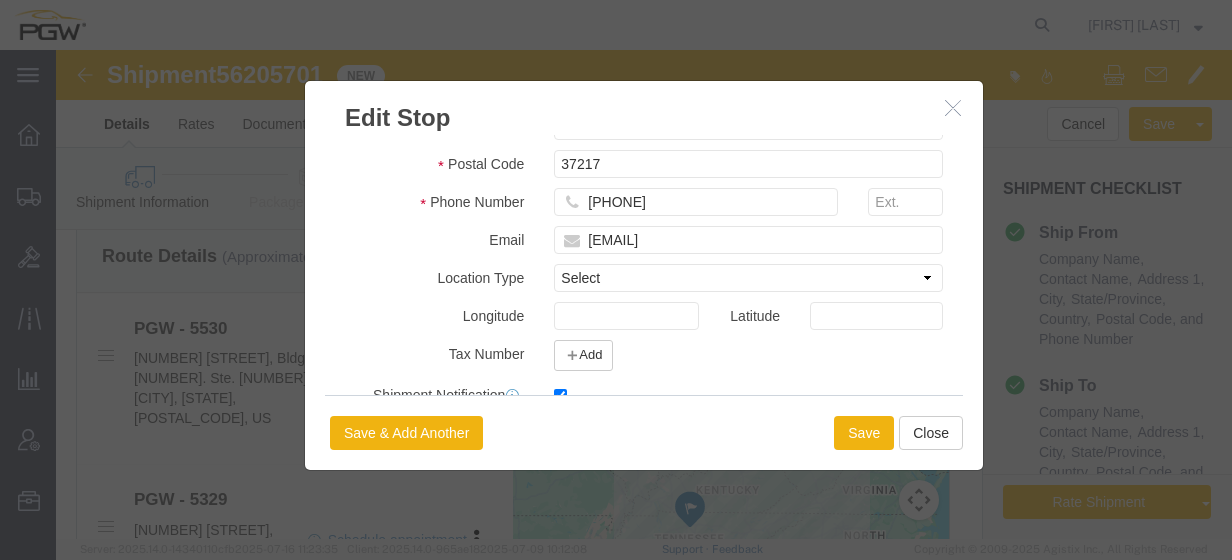 scroll, scrollTop: 572, scrollLeft: 0, axis: vertical 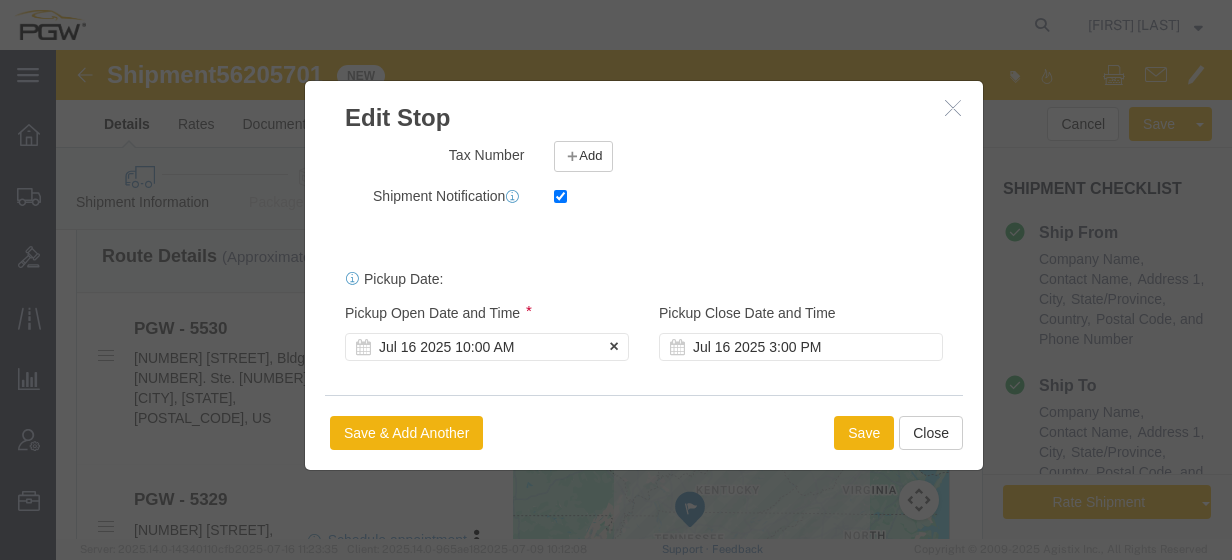 click on "Jul 16 2025 10:00 AM" 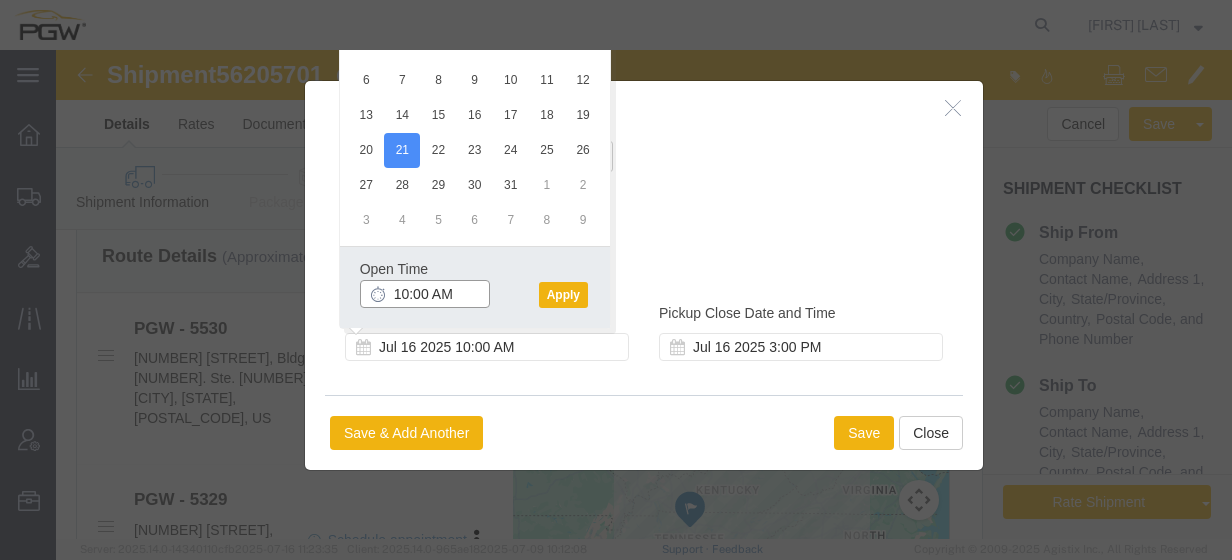 click on "10:00 AM" 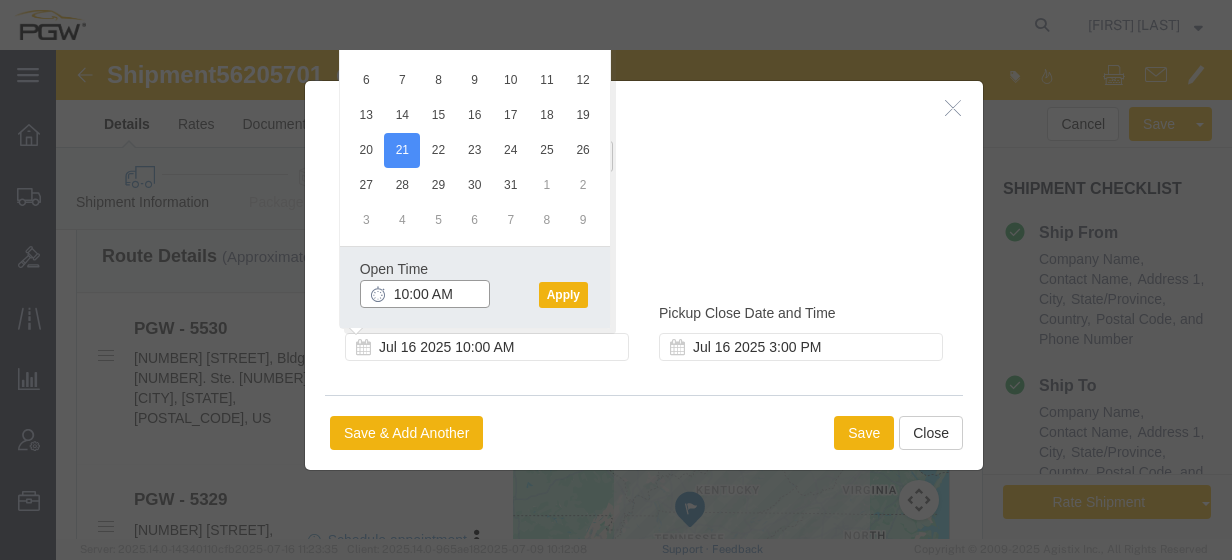 type on "8:00 AM" 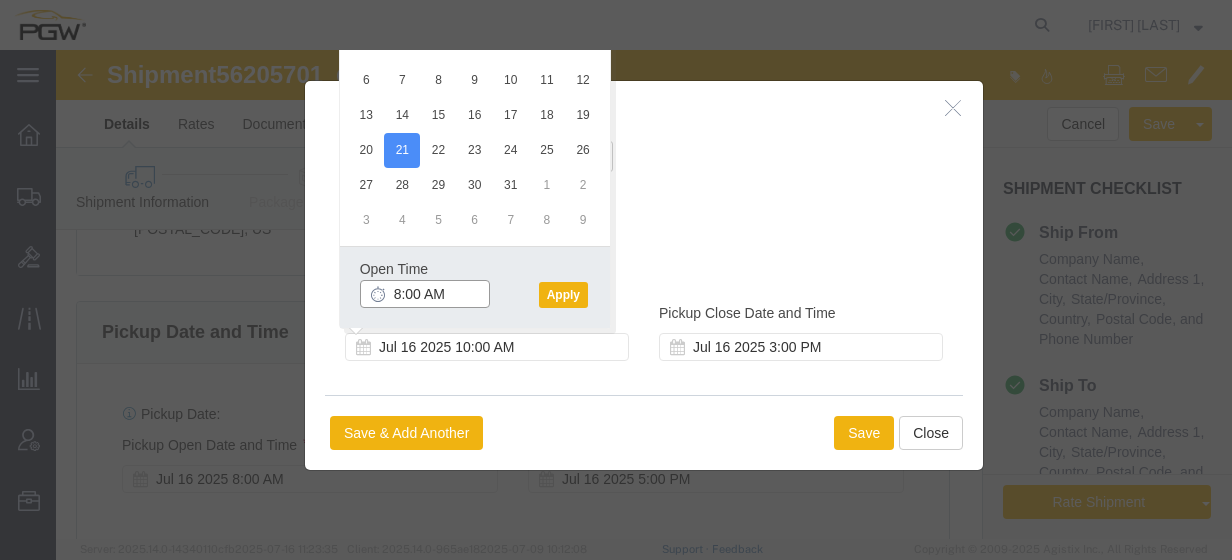 scroll, scrollTop: 1161, scrollLeft: 0, axis: vertical 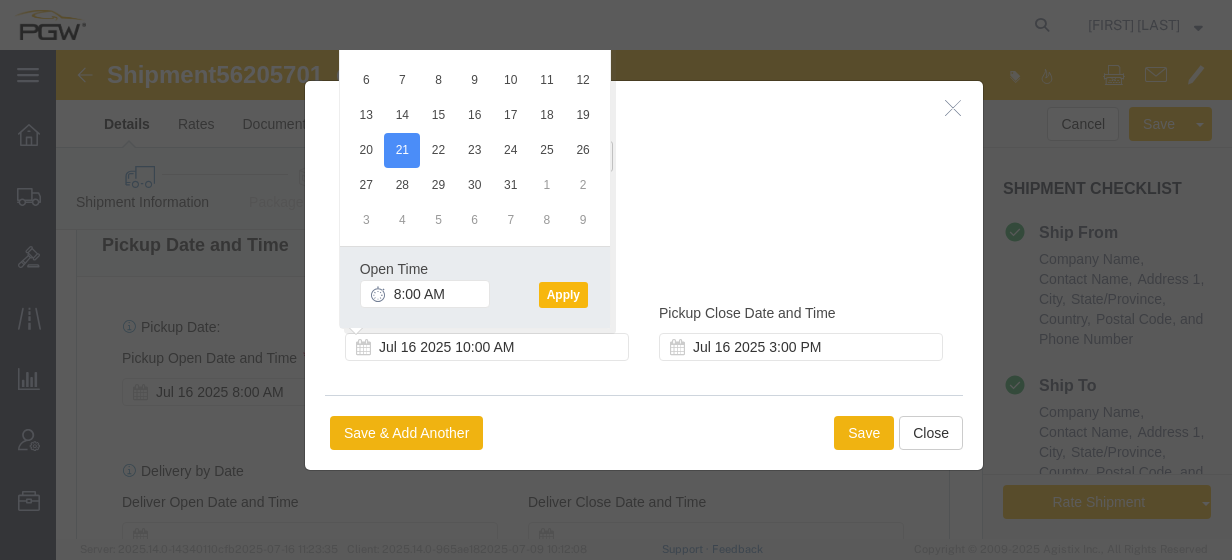 click on "Apply" 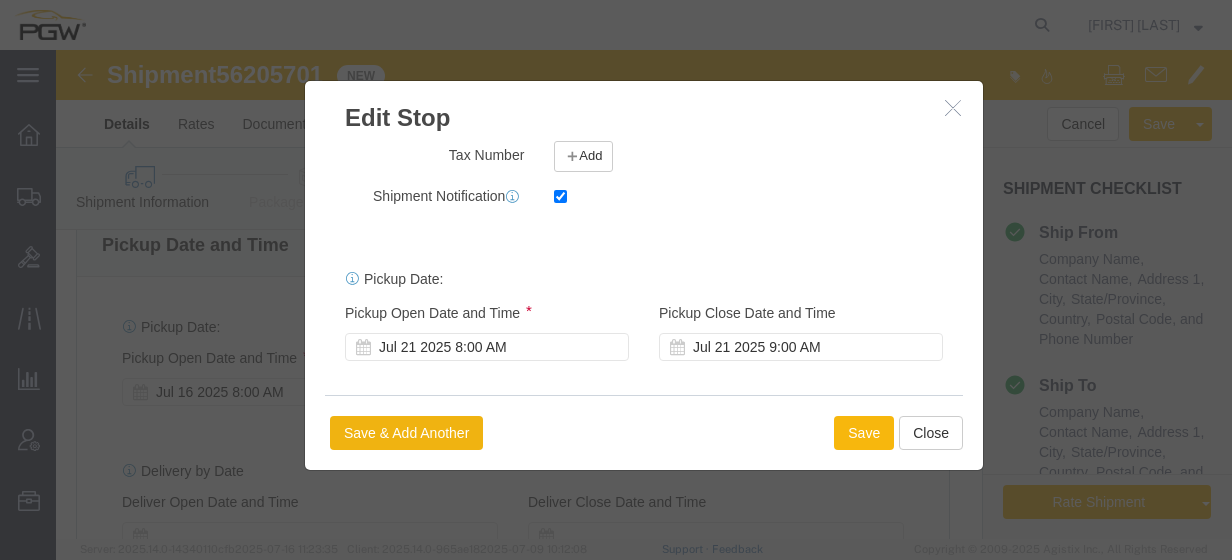 click on "Save" 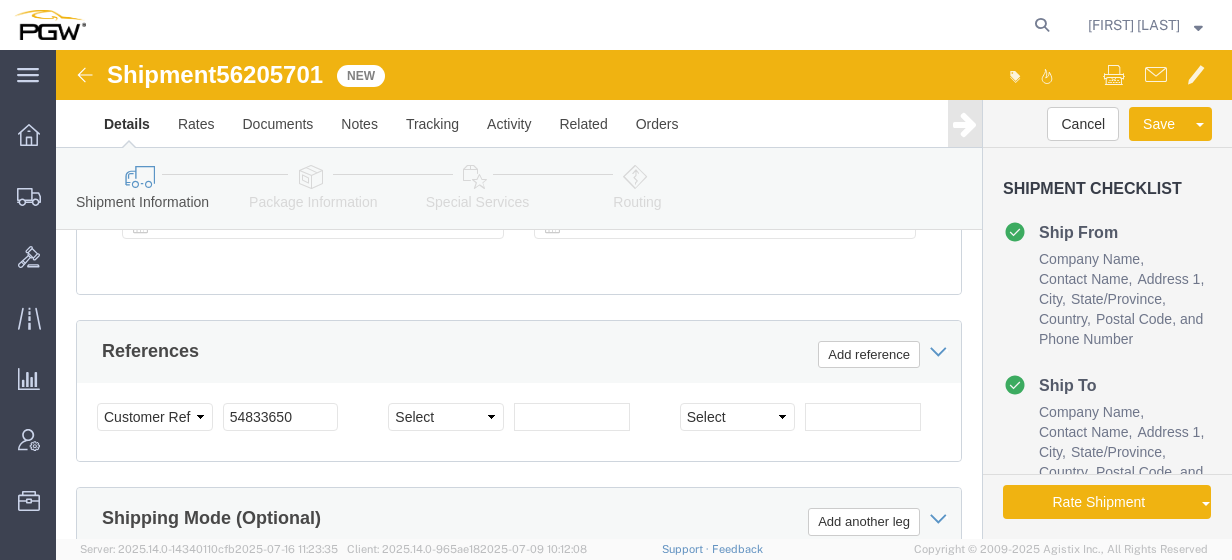 scroll, scrollTop: 1436, scrollLeft: 0, axis: vertical 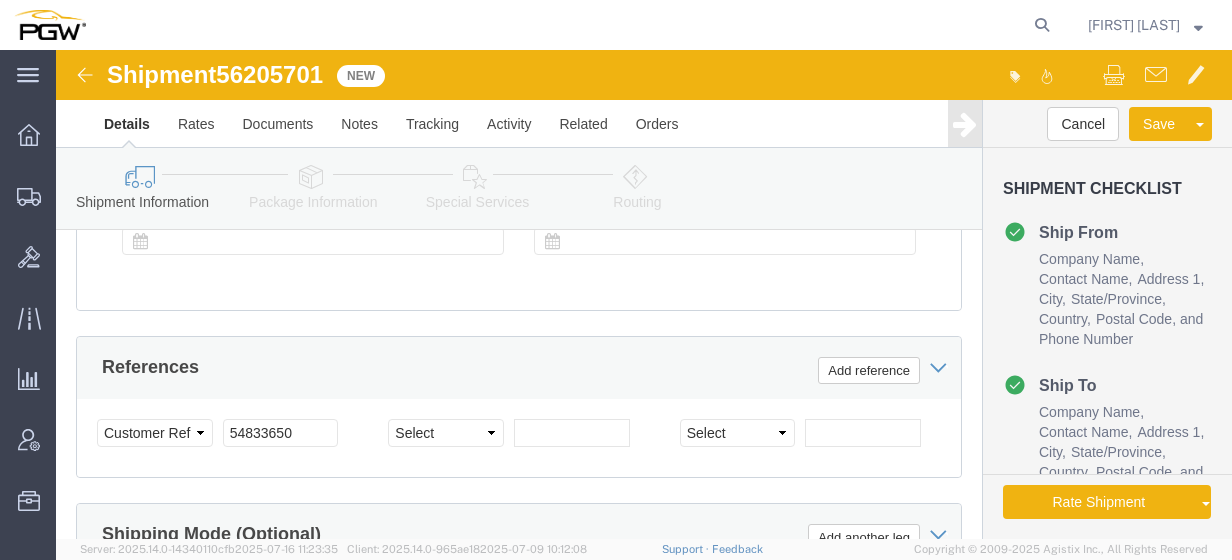 click on "56205701" 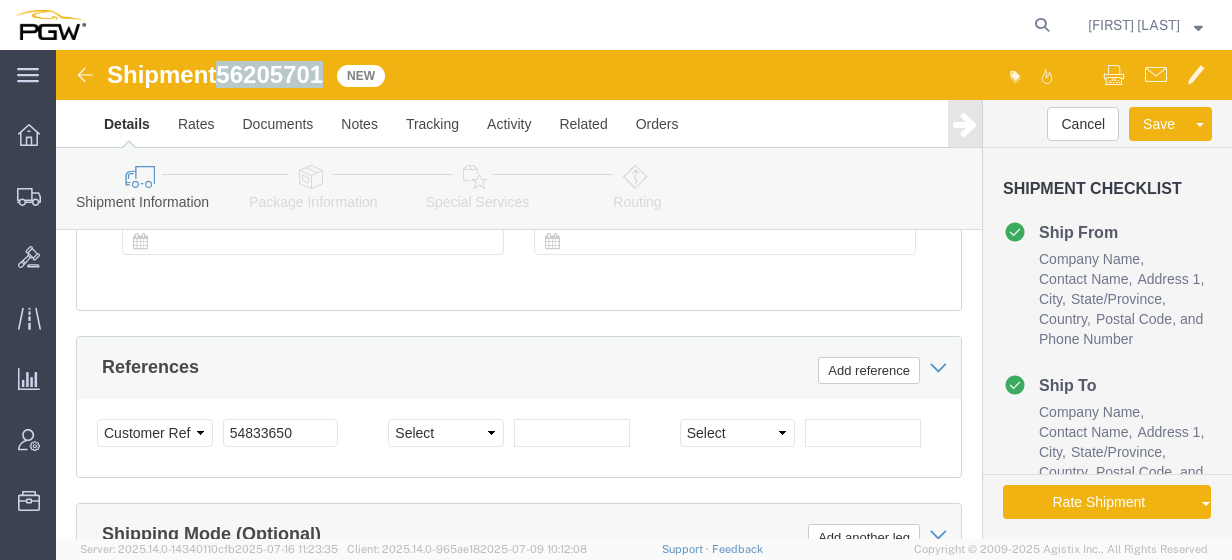 click on "56205701" 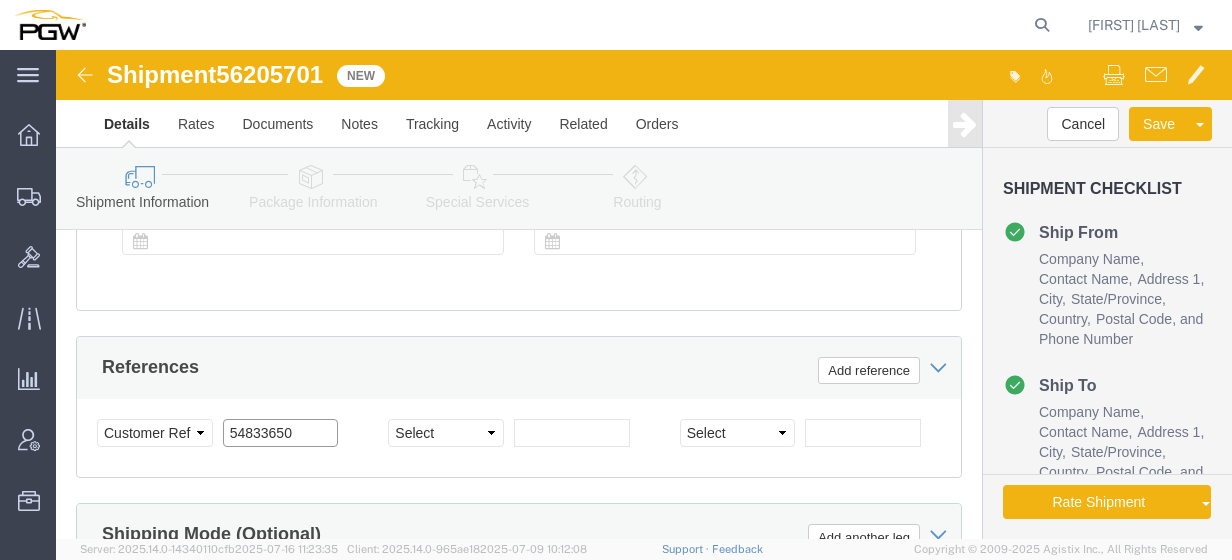 click on "54833650" 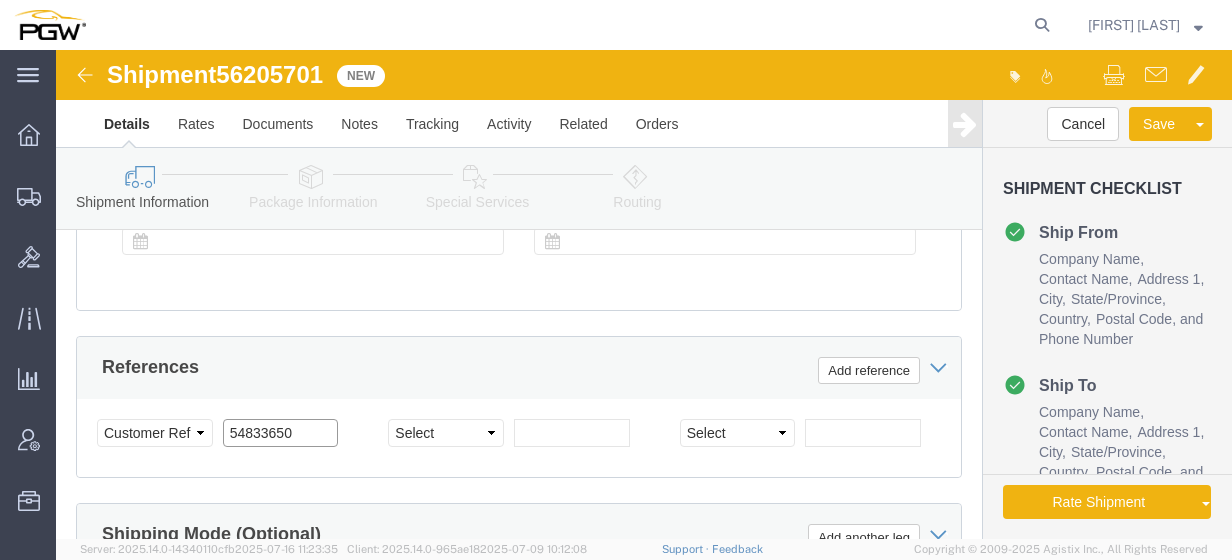 drag, startPoint x: 234, startPoint y: 340, endPoint x: 117, endPoint y: 330, distance: 117.426575 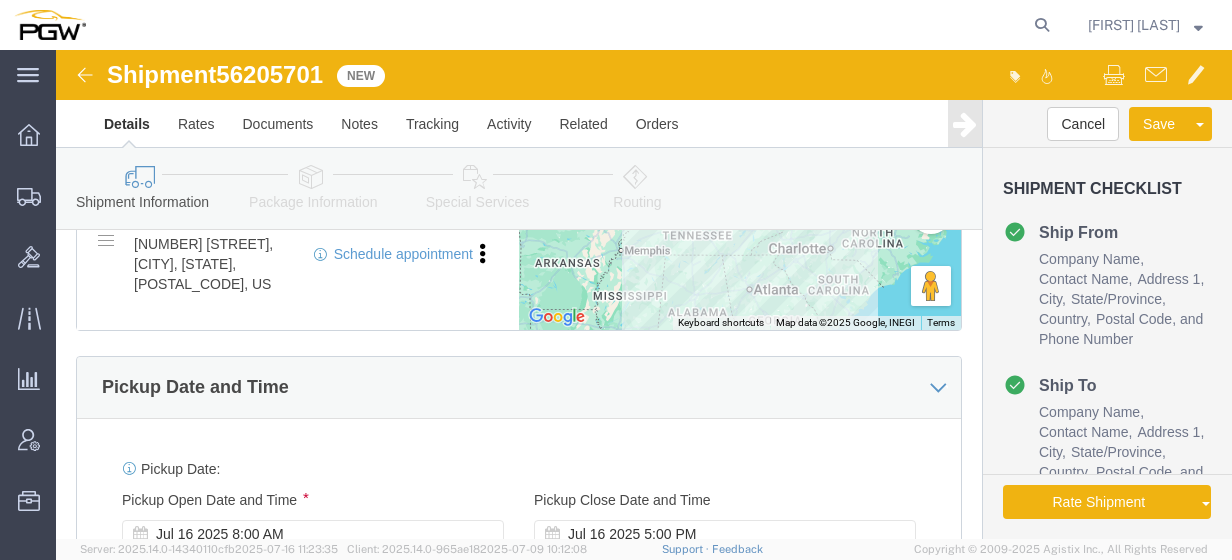 scroll, scrollTop: 860, scrollLeft: 0, axis: vertical 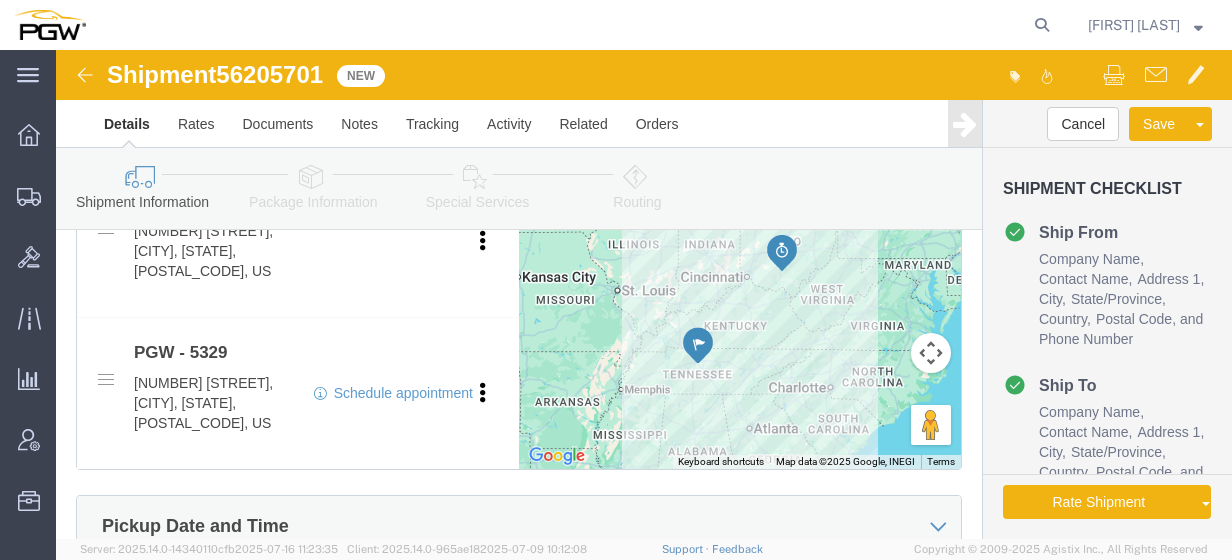 type on "56205701" 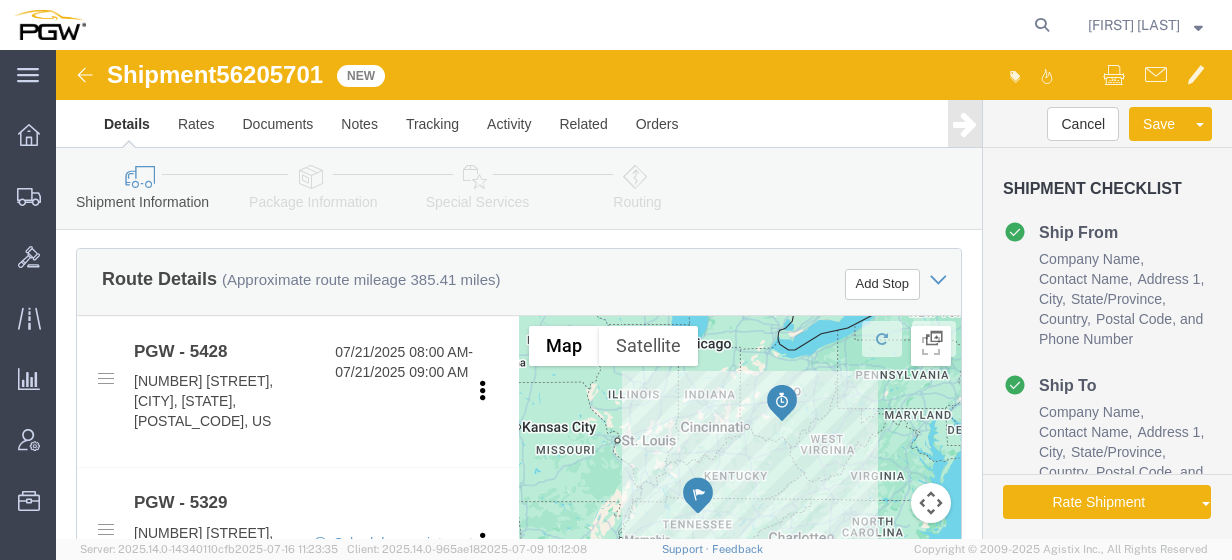scroll, scrollTop: 707, scrollLeft: 0, axis: vertical 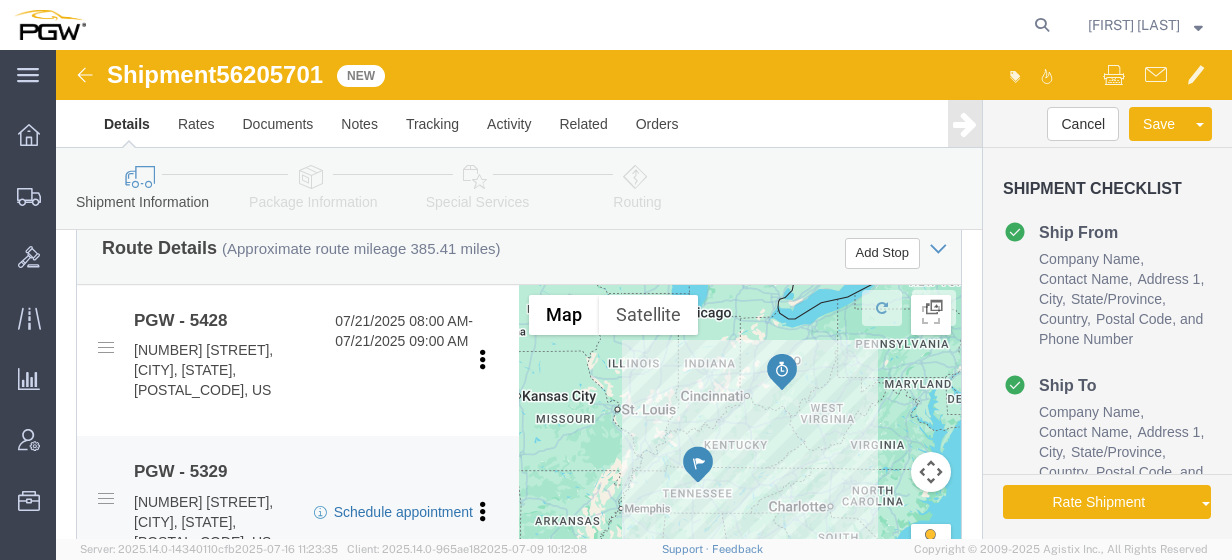 click on "Schedule appointment" 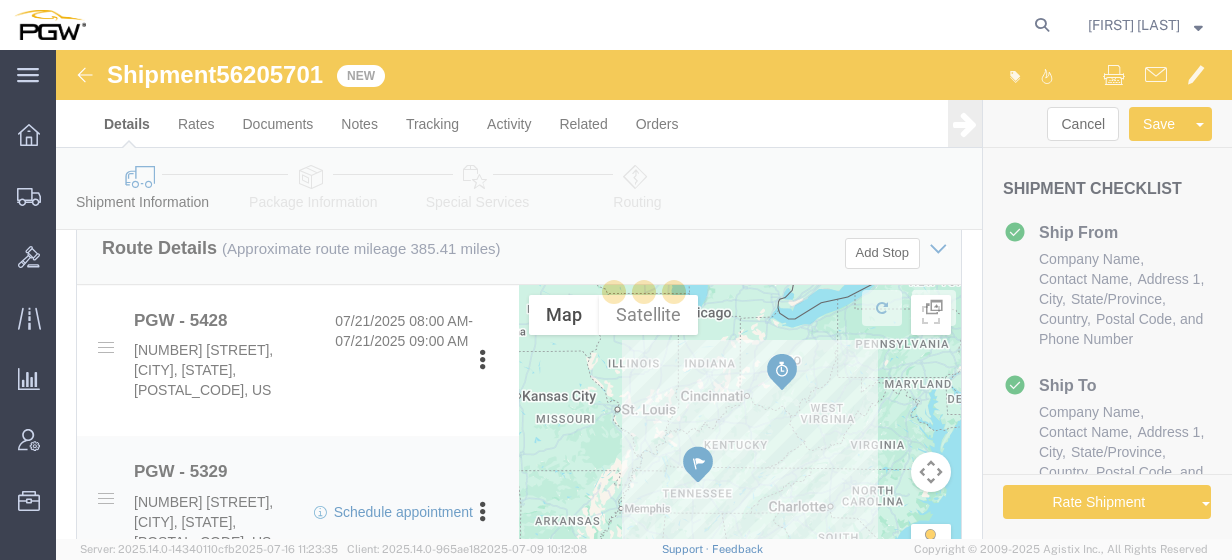 select 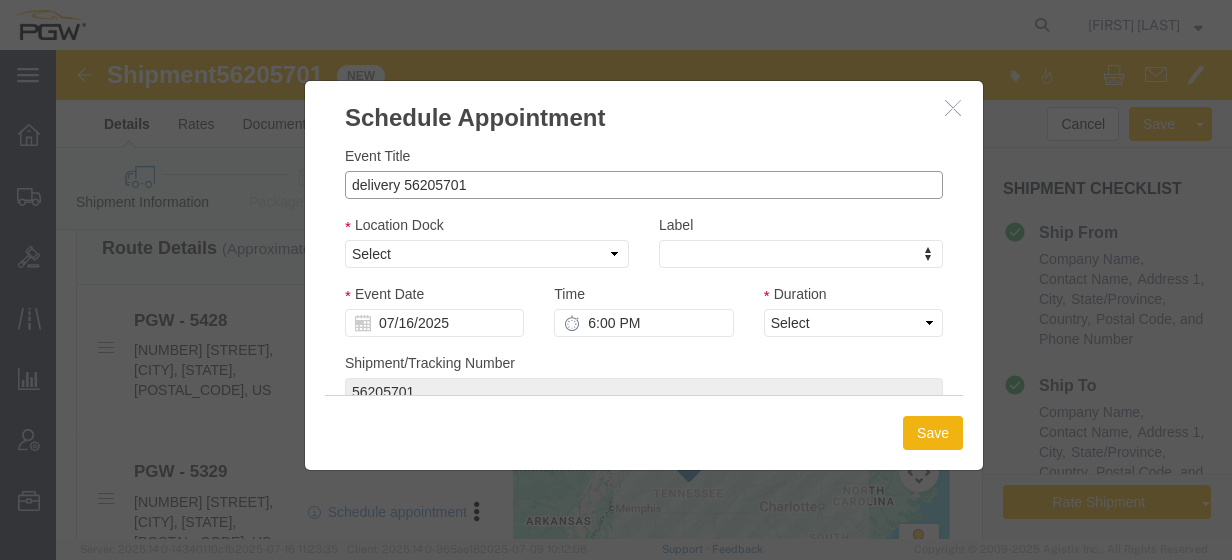 drag, startPoint x: 306, startPoint y: 129, endPoint x: 282, endPoint y: 128, distance: 24.020824 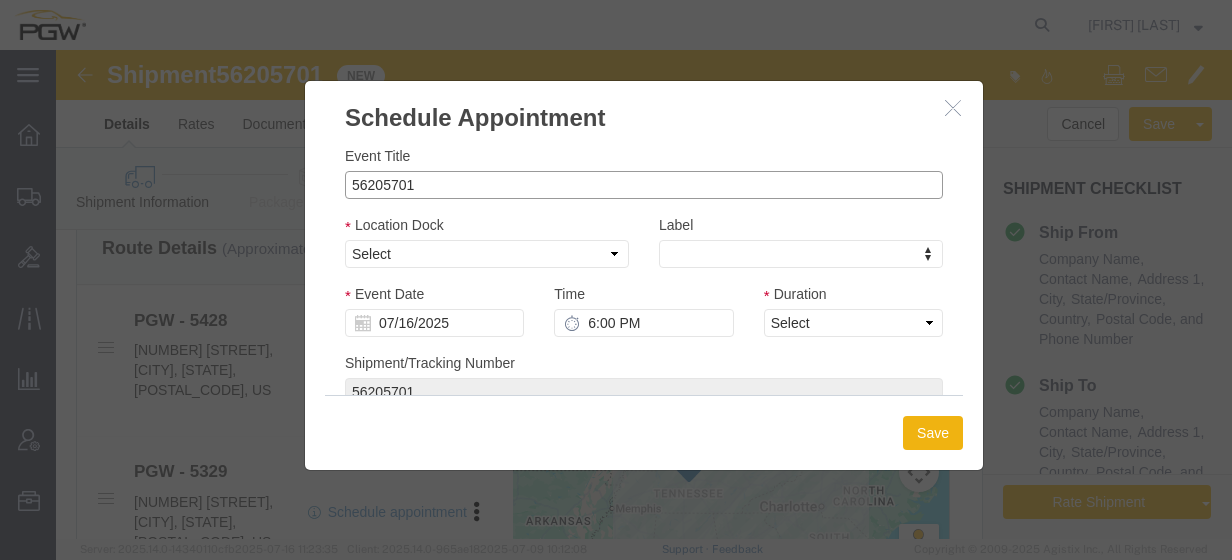 click on "56205701" 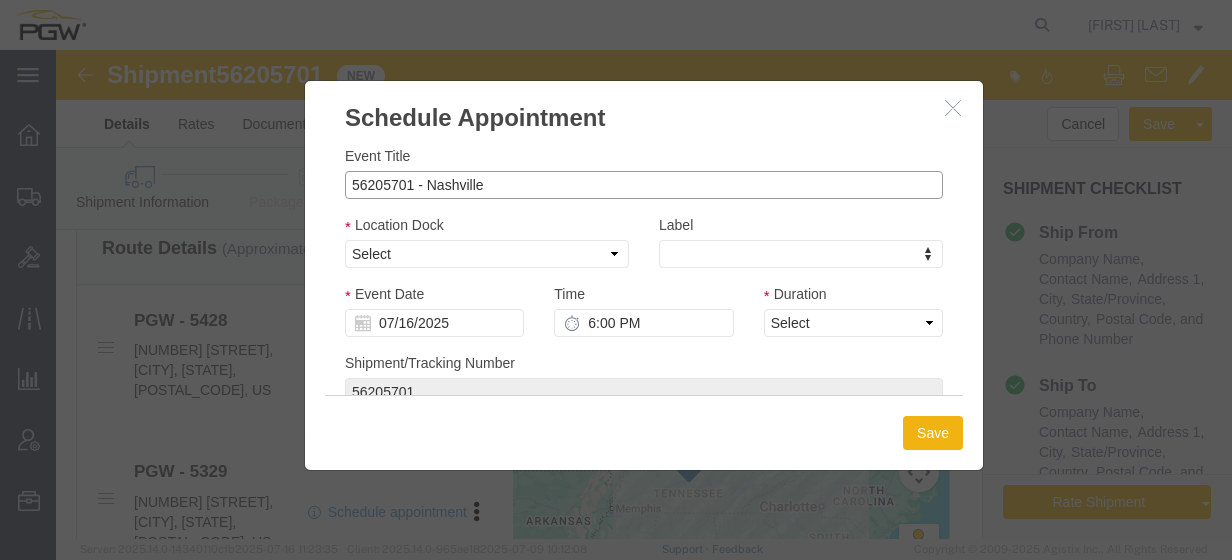 type on "56205701 - Nashville" 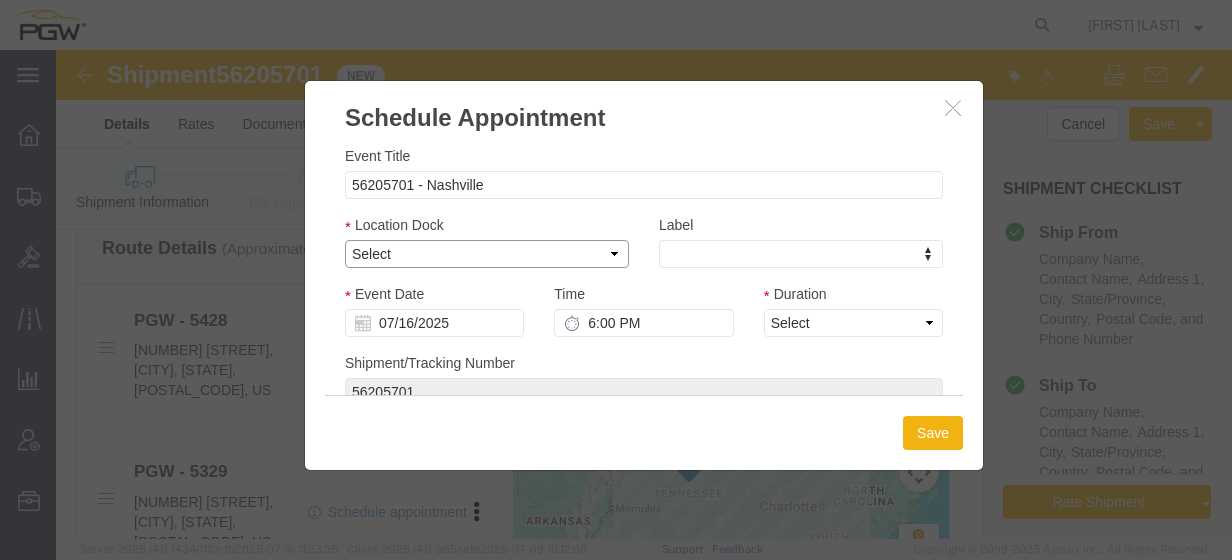 click on "Select Glass LTL Sundries Outbound Racks" 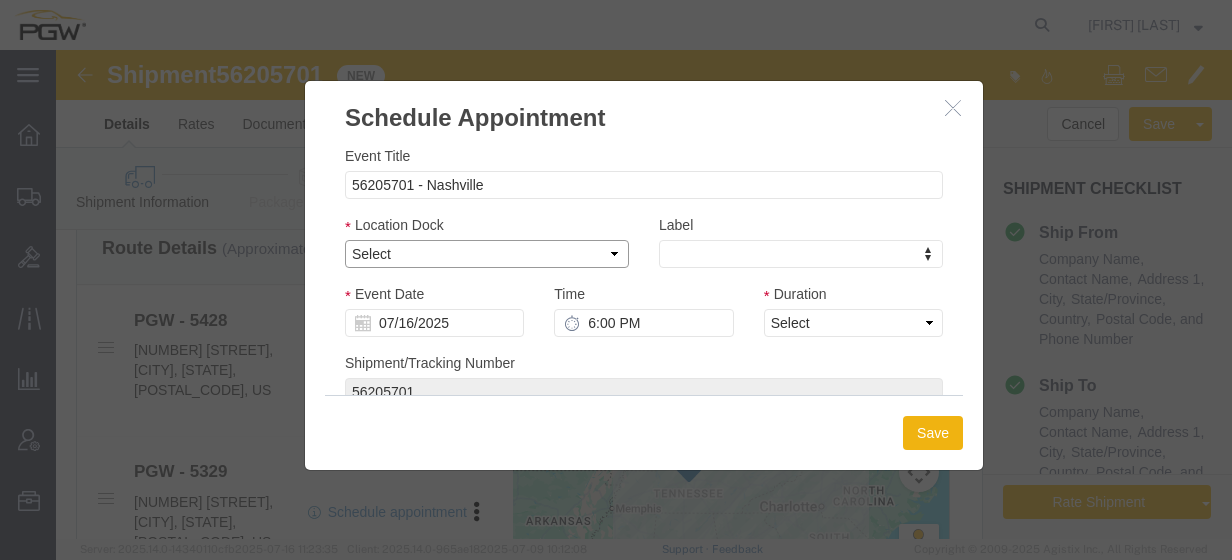 select on "3" 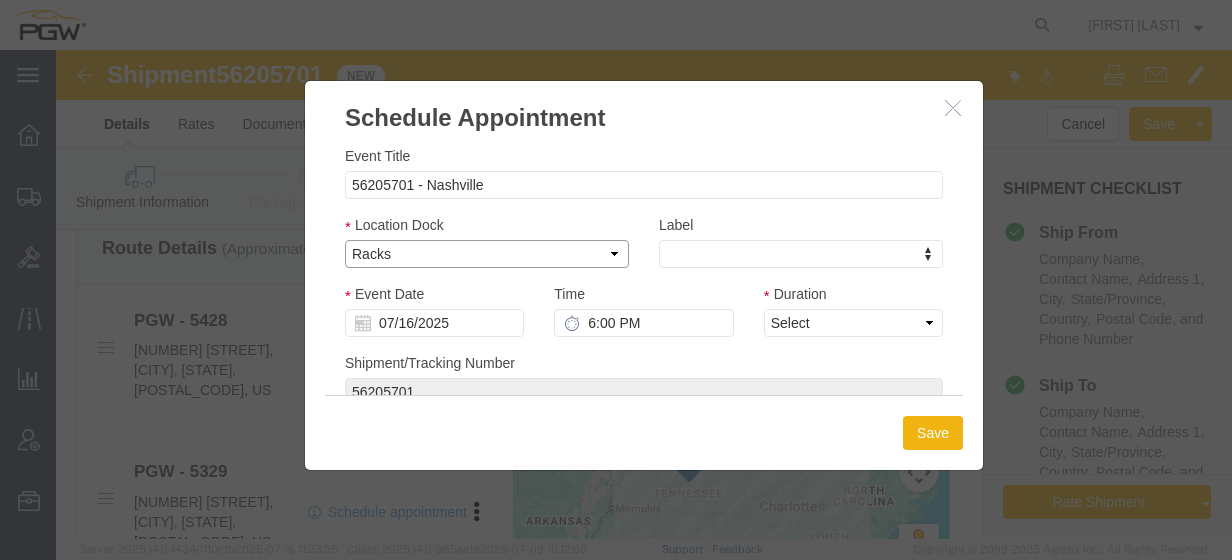 click on "Select Glass LTL Sundries Outbound Racks" 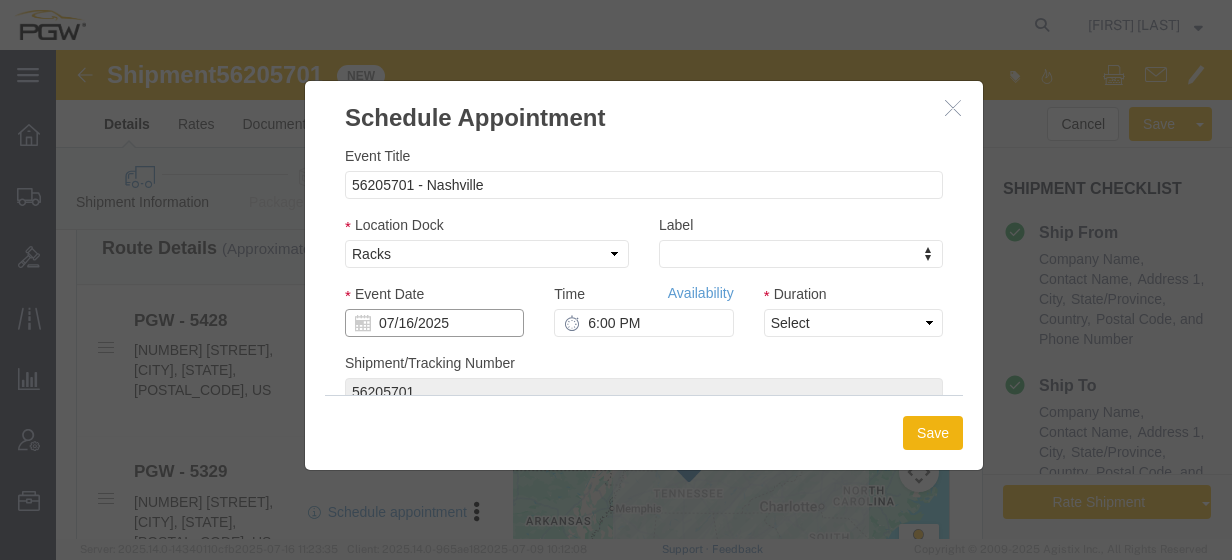 click on "07/16/2025" 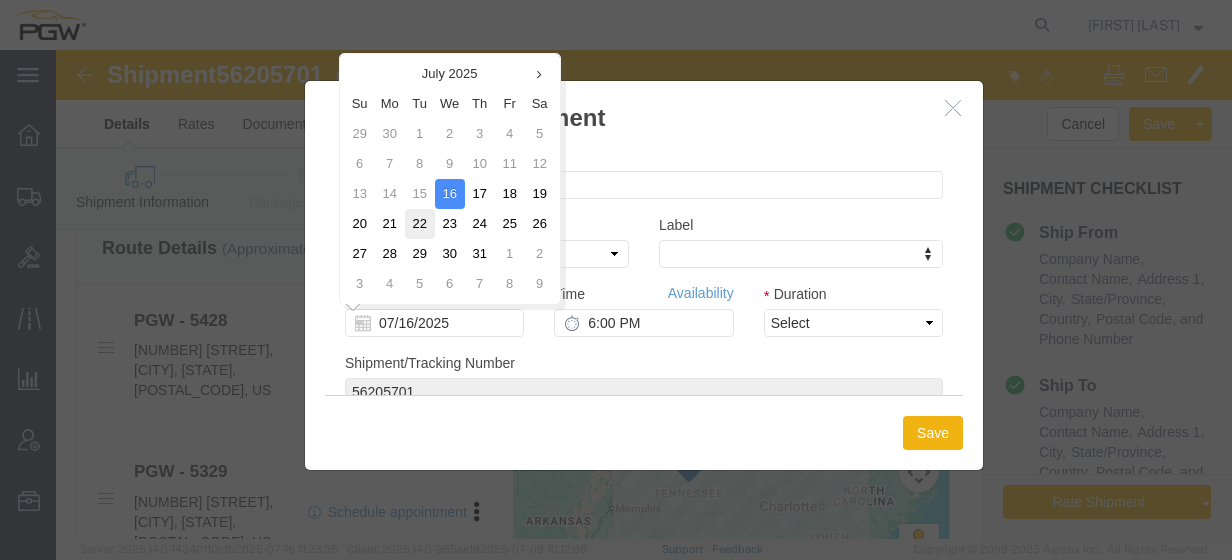click on "22" 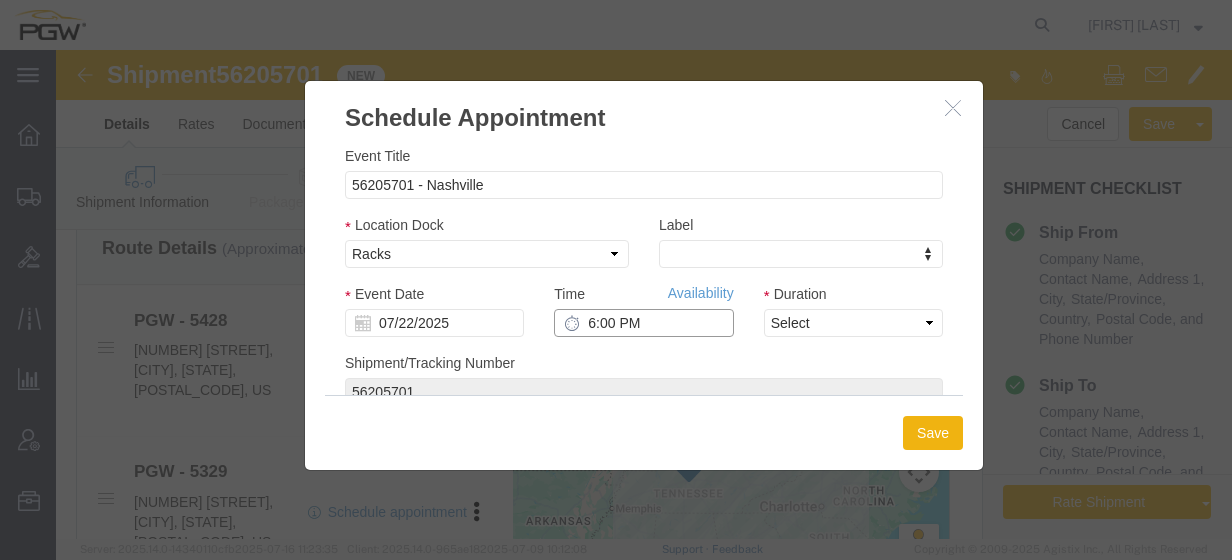 click on "6:00 PM" 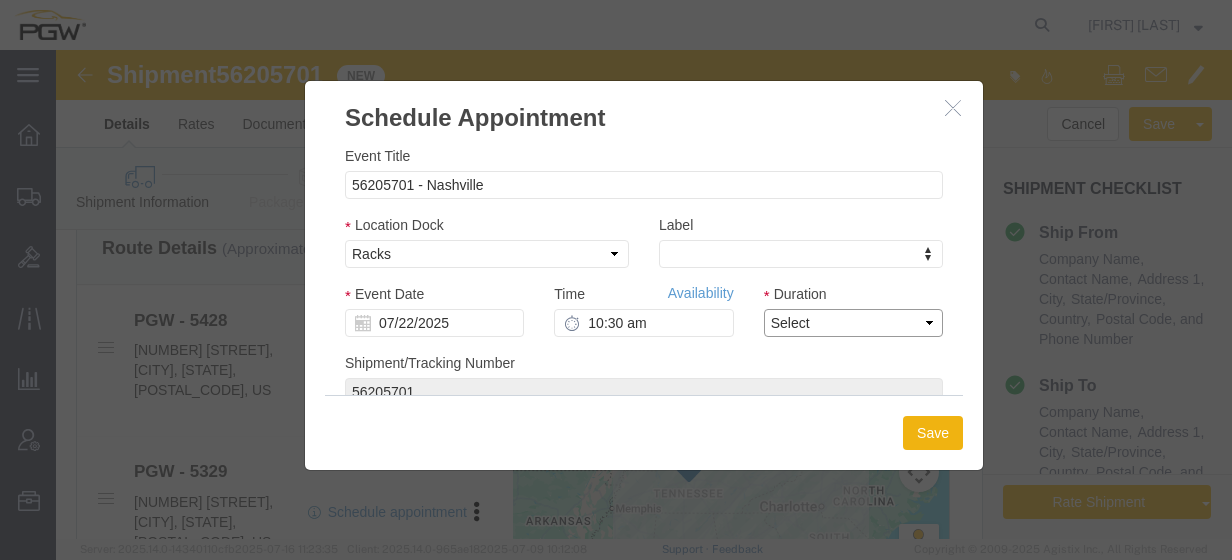 type on "10:30 AM" 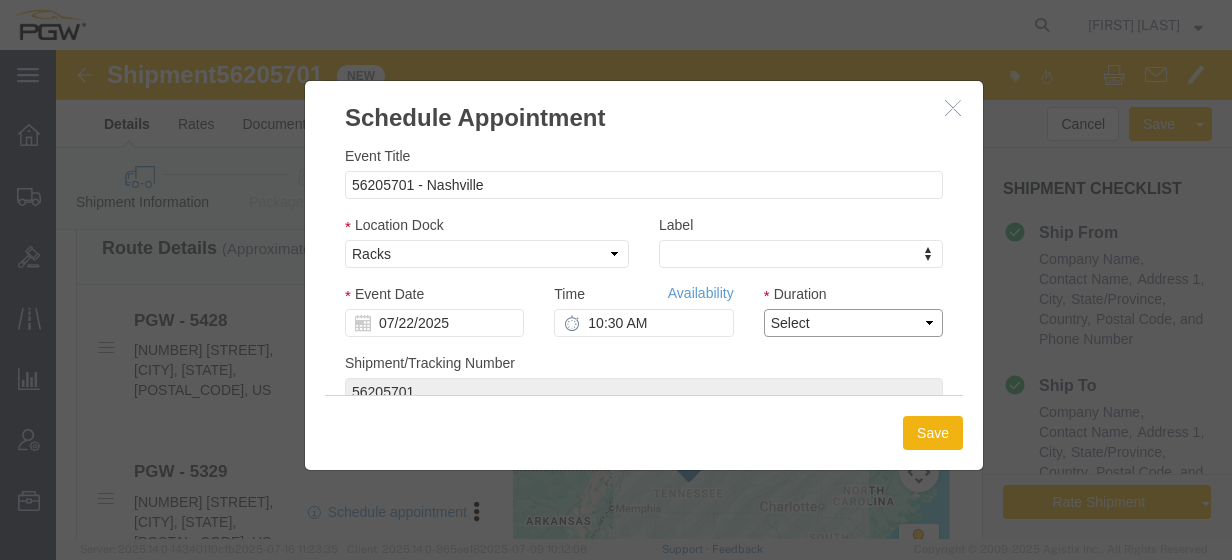 drag, startPoint x: 798, startPoint y: 269, endPoint x: 792, endPoint y: 279, distance: 11.661903 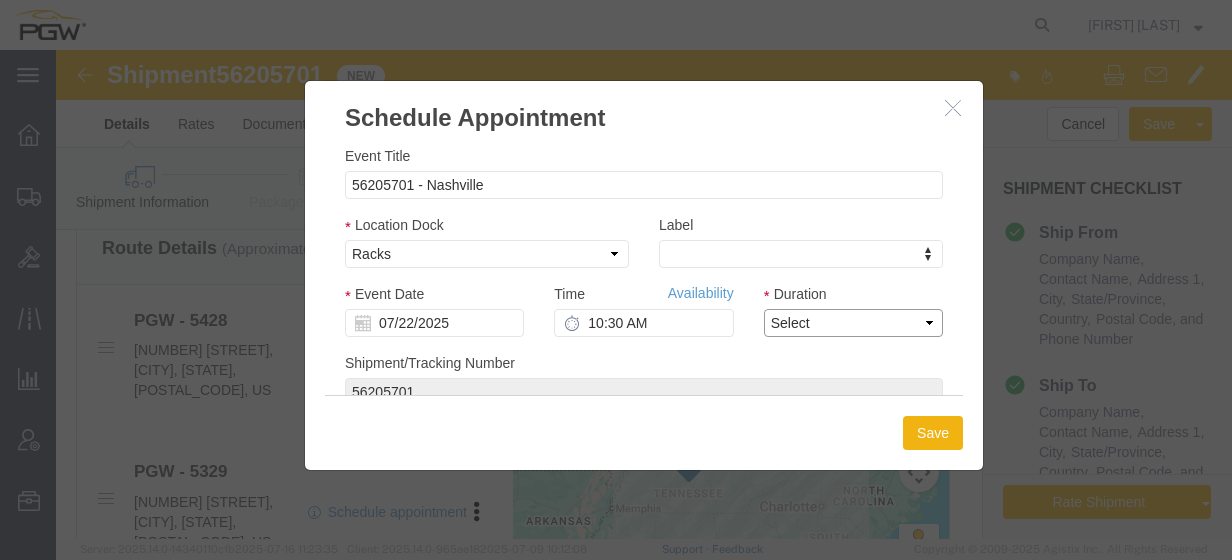 select on "60" 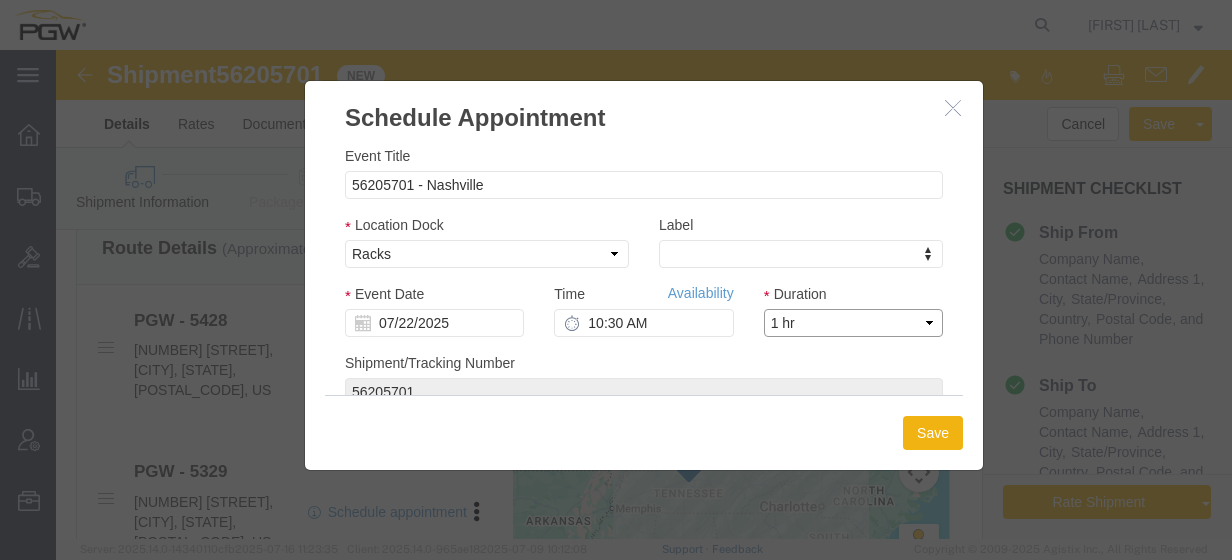 click on "Select 15 min 30 min 45 min 1 hr 2 hr 3 hr 4 hr" 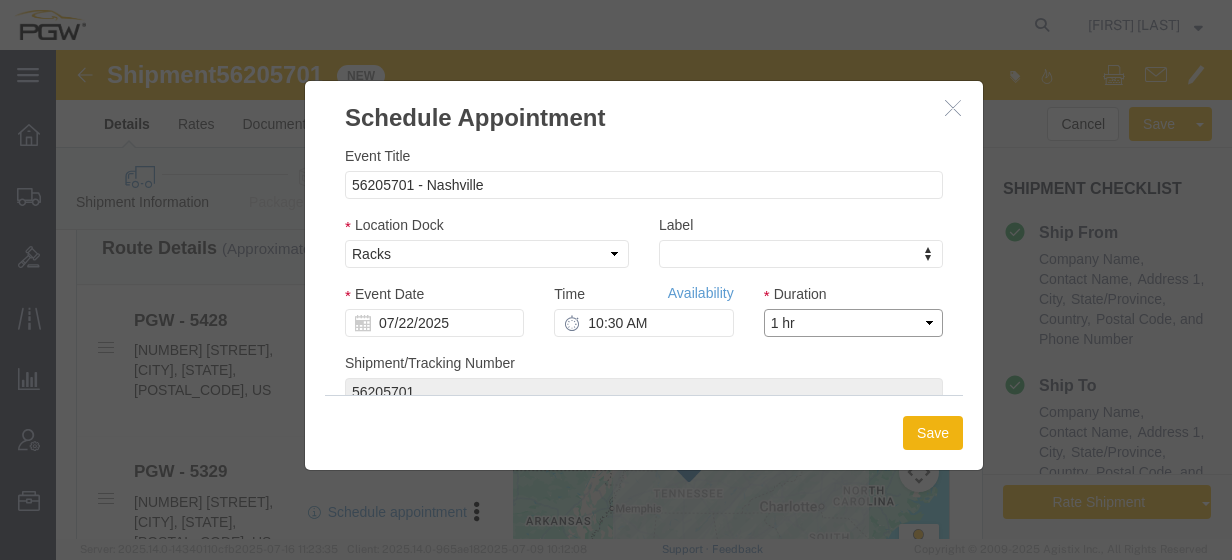 scroll, scrollTop: 139, scrollLeft: 0, axis: vertical 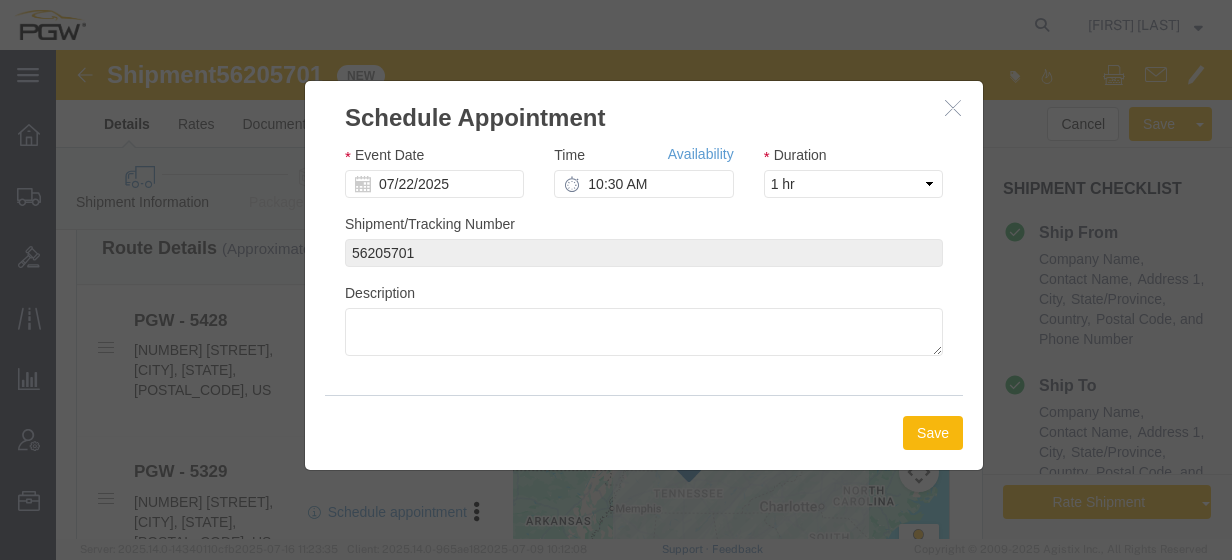 click on "Save" 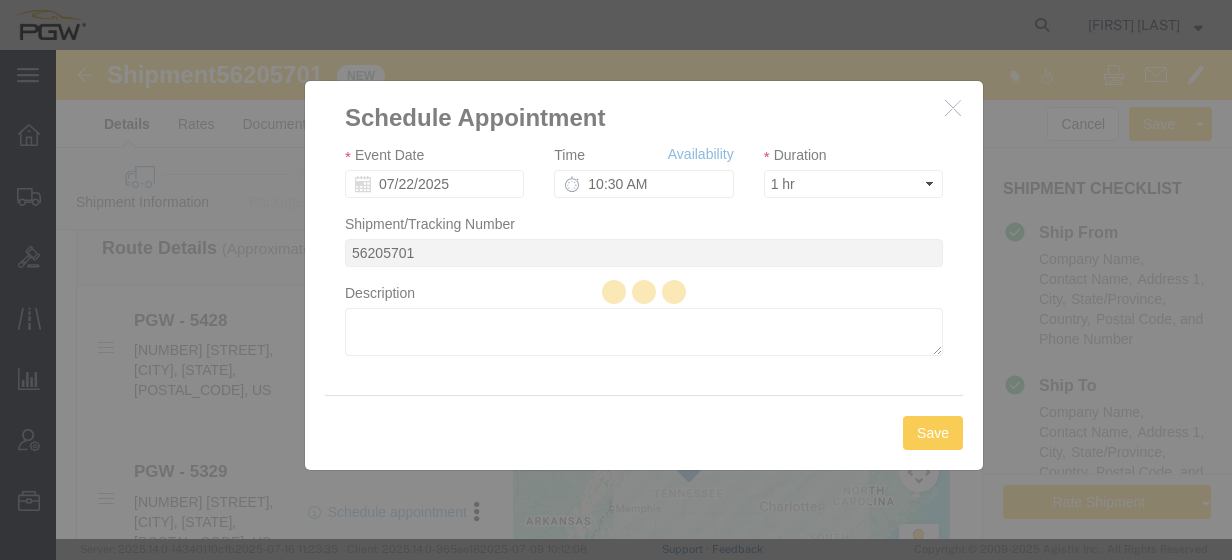 type 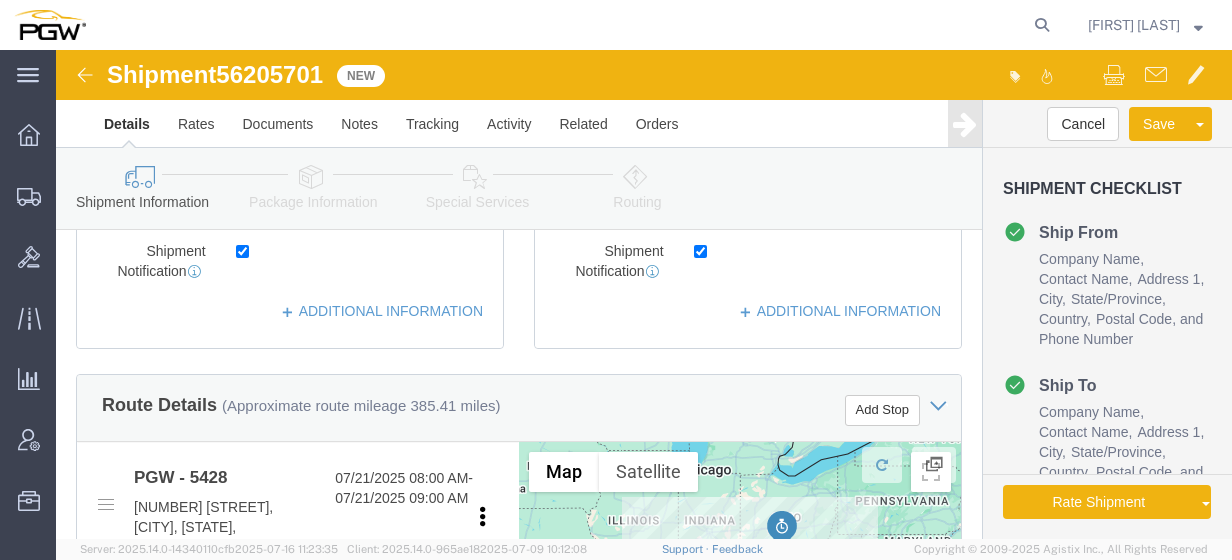 scroll, scrollTop: 578, scrollLeft: 0, axis: vertical 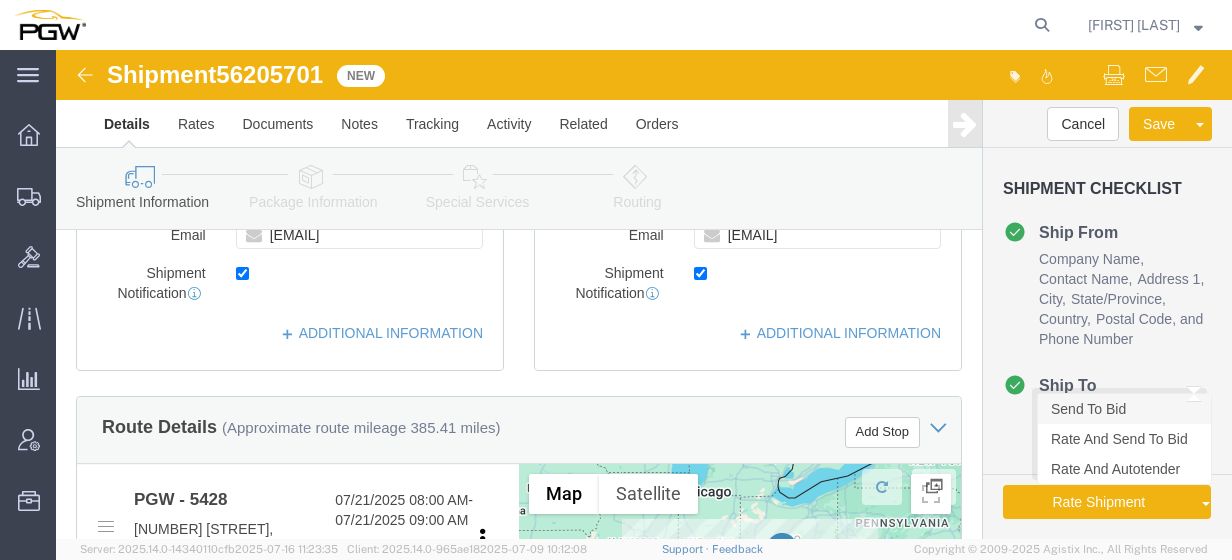 click on "Send To Bid" 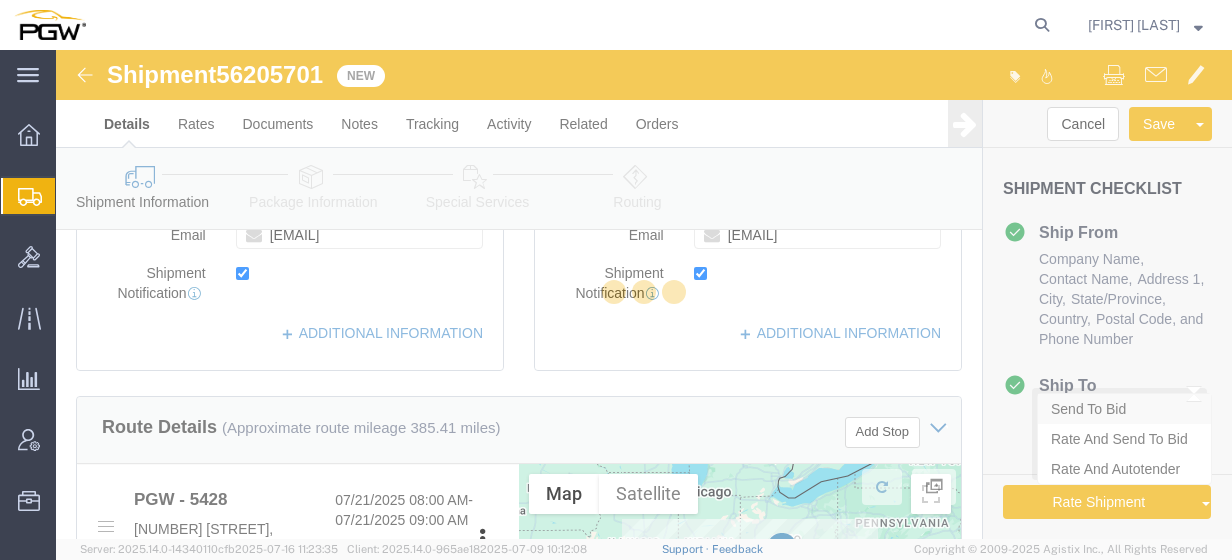 select on "28357" 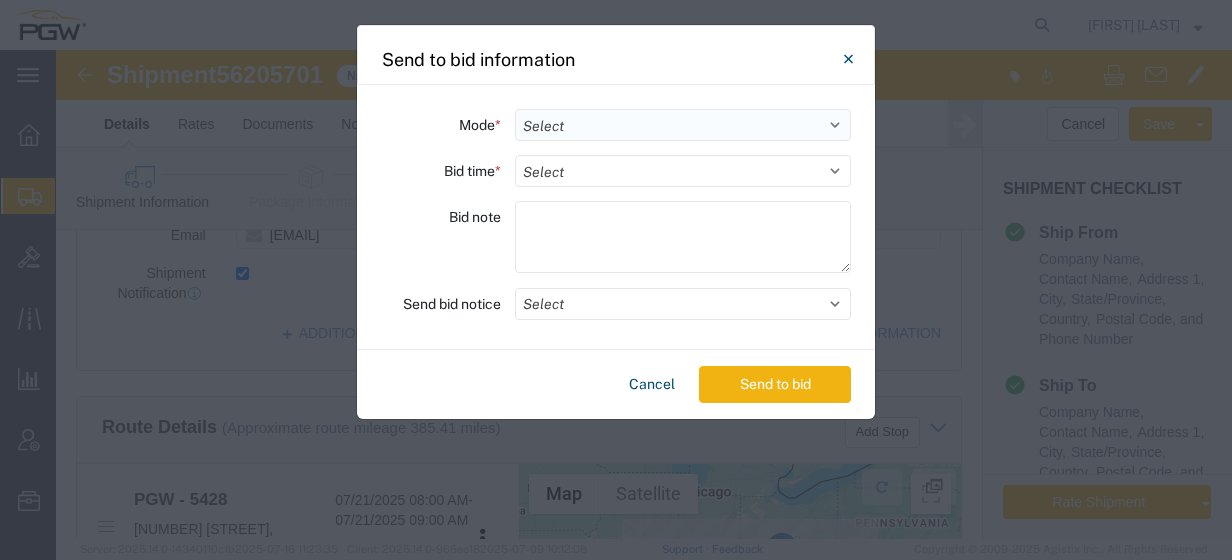 click on "Select Small Parcel Truckload Air Rail Less than Truckload Ocean Freight Multi-Leg" 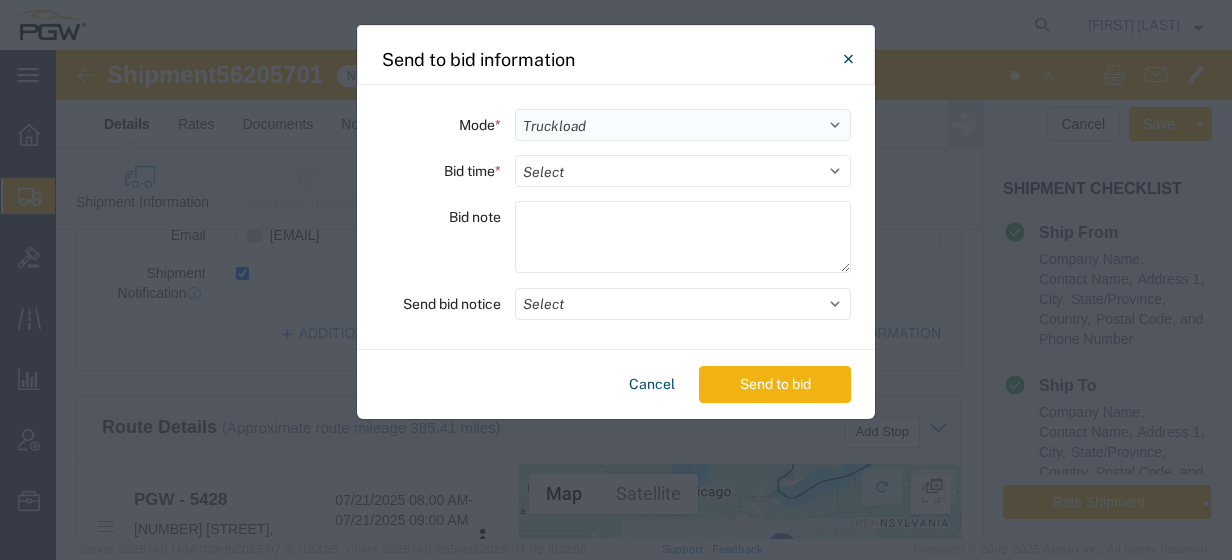click on "Select Small Parcel Truckload Air Rail Less than Truckload Ocean Freight Multi-Leg" 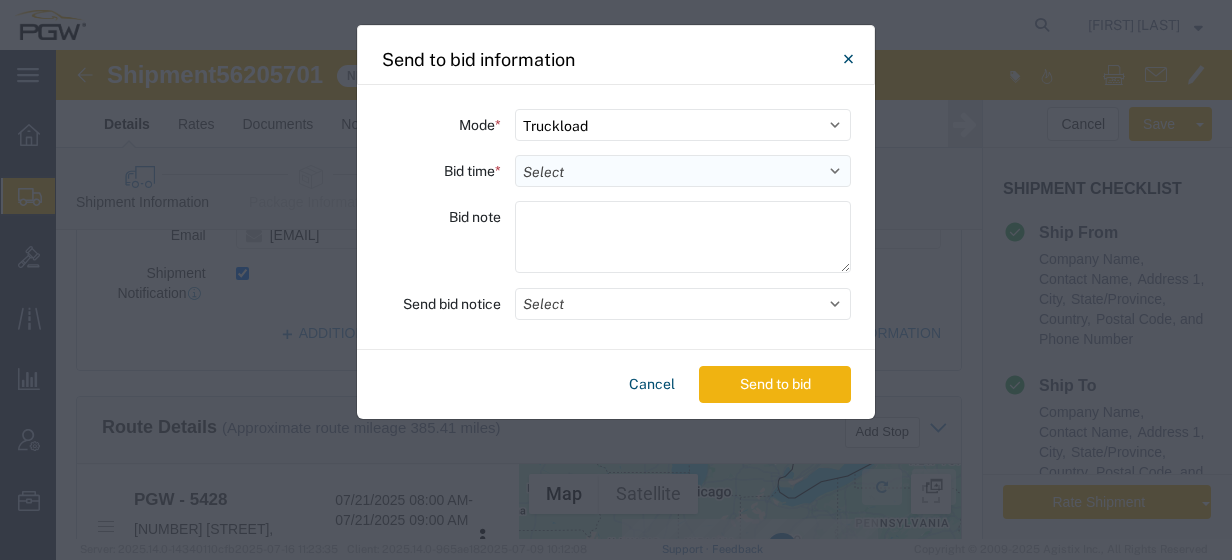 click on "Select 30 Min (Rush) 1 Hour (Rush) 2 Hours (Rush) 4 Hours (Rush) 8 Hours (Rush) 12 Hours (Rush) 16 Hours (Rush) 20 Hours (Rush) 24 Hours (Standard) 28 Hours (Extended) 32 Hours (Extended) 36 Hours (Extended) 2 Days (Extended) 3 Days (Extended) 4 Days (Extended) 5 Days (Extended) 6 Days (Extended) 7 Days (Extended)" 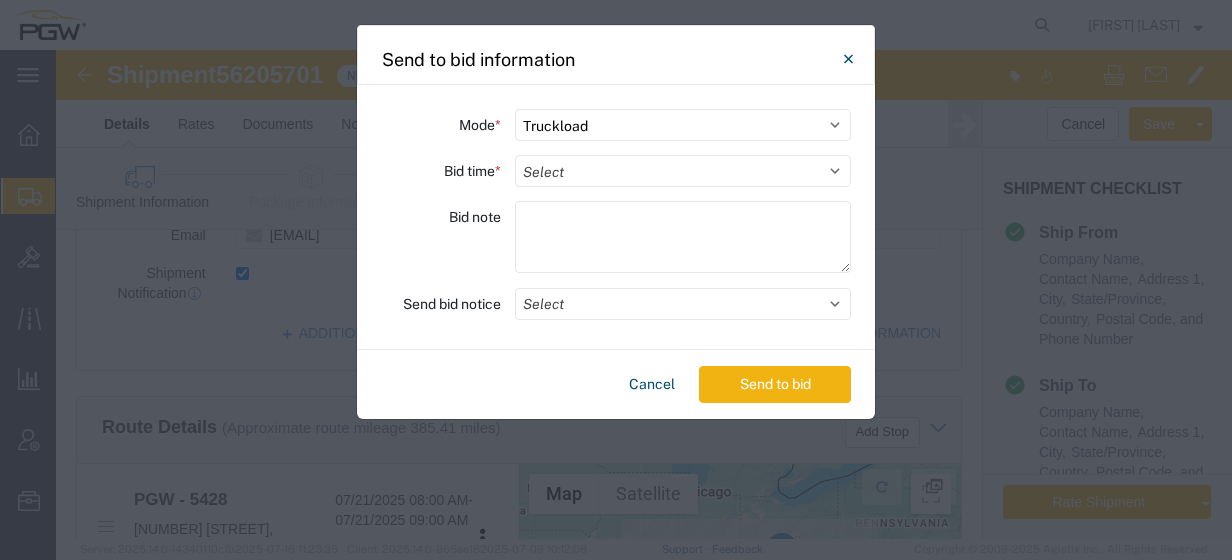 select on "24" 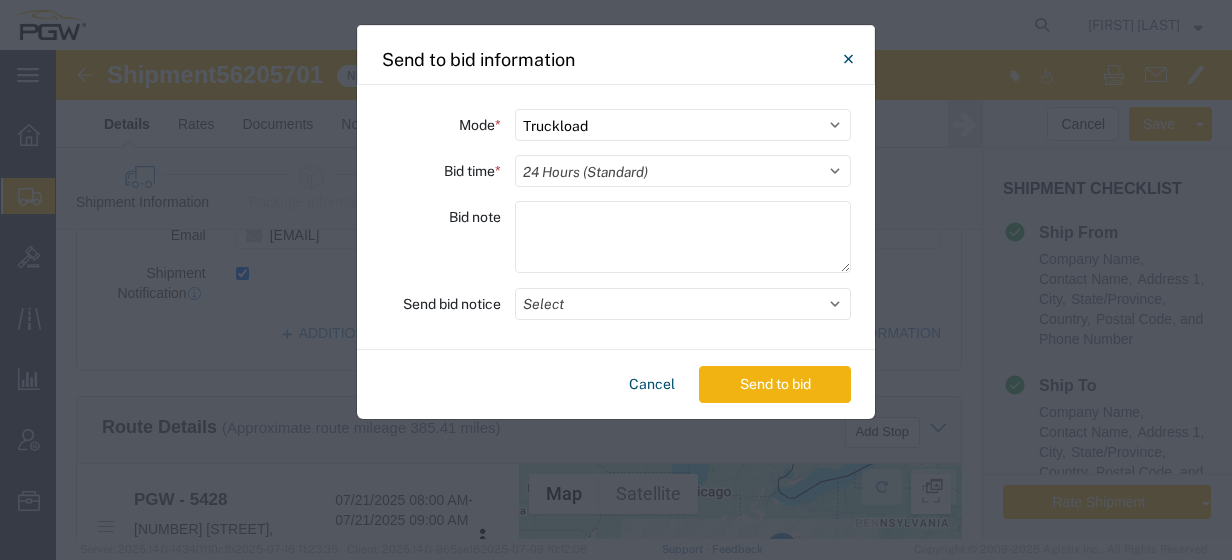 click on "Select 30 Min (Rush) 1 Hour (Rush) 2 Hours (Rush) 4 Hours (Rush) 8 Hours (Rush) 12 Hours (Rush) 16 Hours (Rush) 20 Hours (Rush) 24 Hours (Standard) 28 Hours (Extended) 32 Hours (Extended) 36 Hours (Extended) 2 Days (Extended) 3 Days (Extended) 4 Days (Extended) 5 Days (Extended) 6 Days (Extended) 7 Days (Extended)" 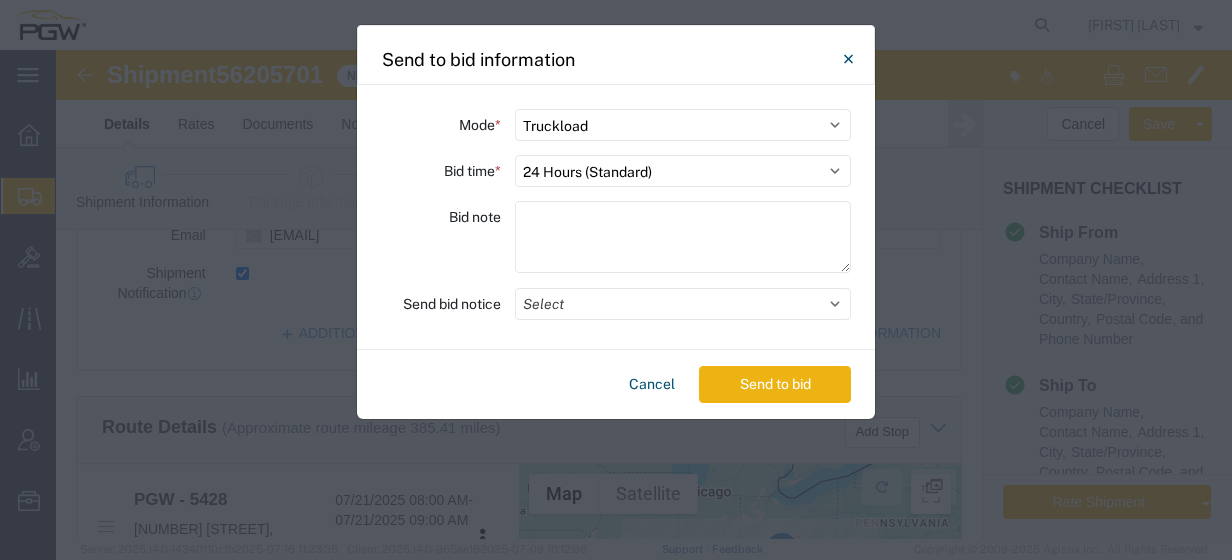 click on "Send to bid" 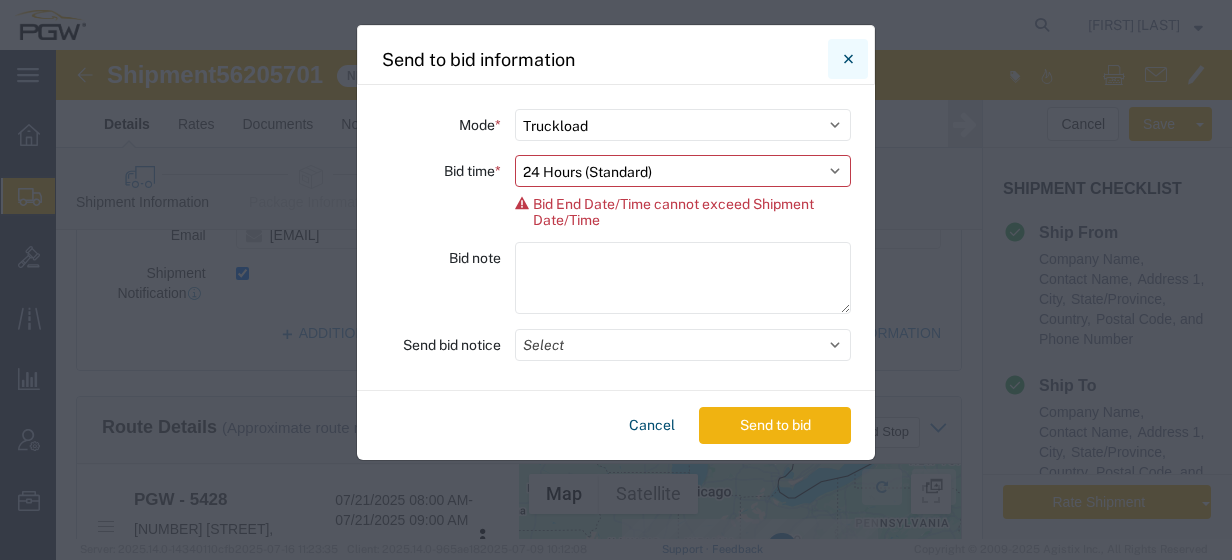drag, startPoint x: 850, startPoint y: 68, endPoint x: 815, endPoint y: 21, distance: 58.60034 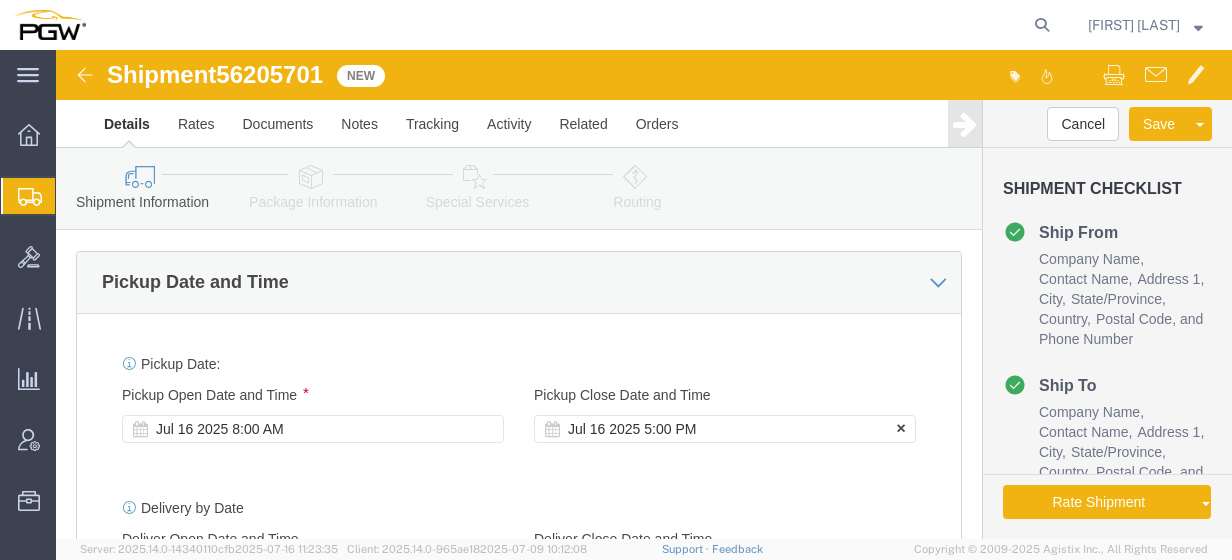 scroll, scrollTop: 1110, scrollLeft: 0, axis: vertical 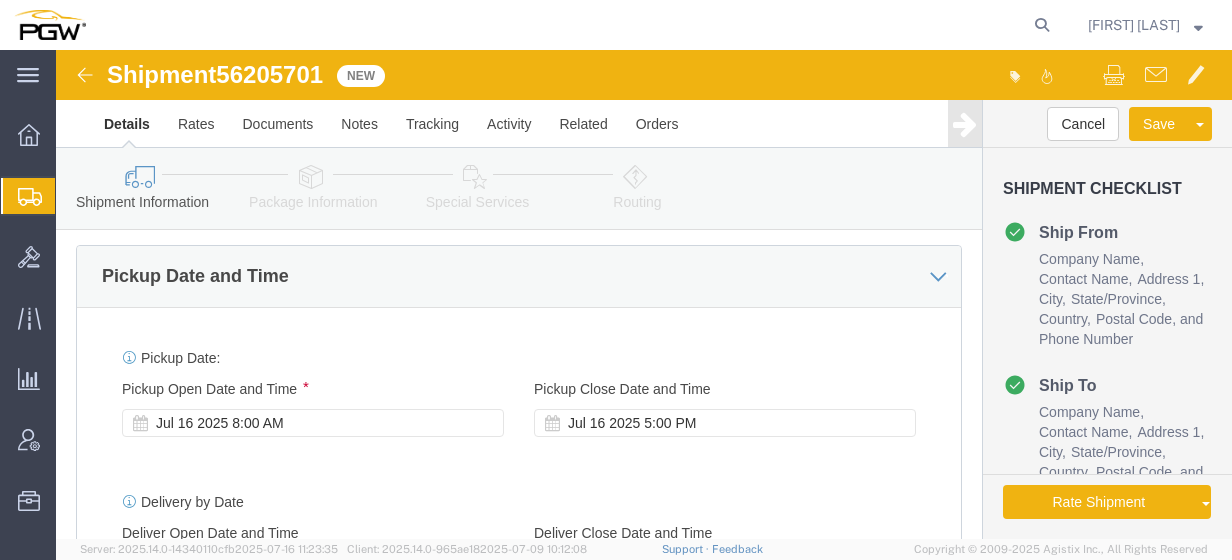 click on "Jul 16 2025 8:00 AM" 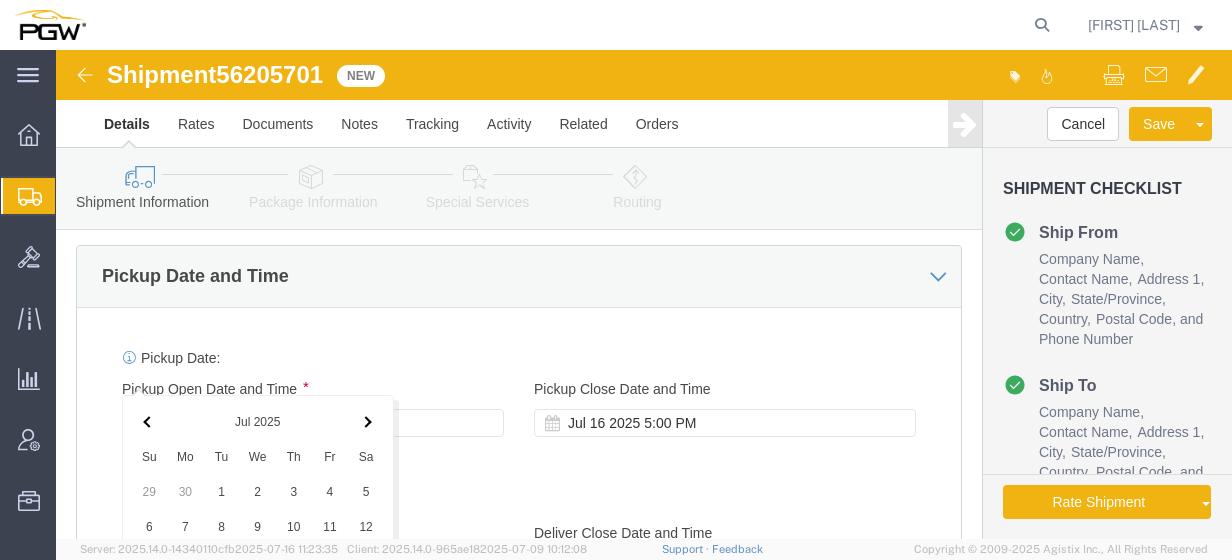 scroll, scrollTop: 1552, scrollLeft: 0, axis: vertical 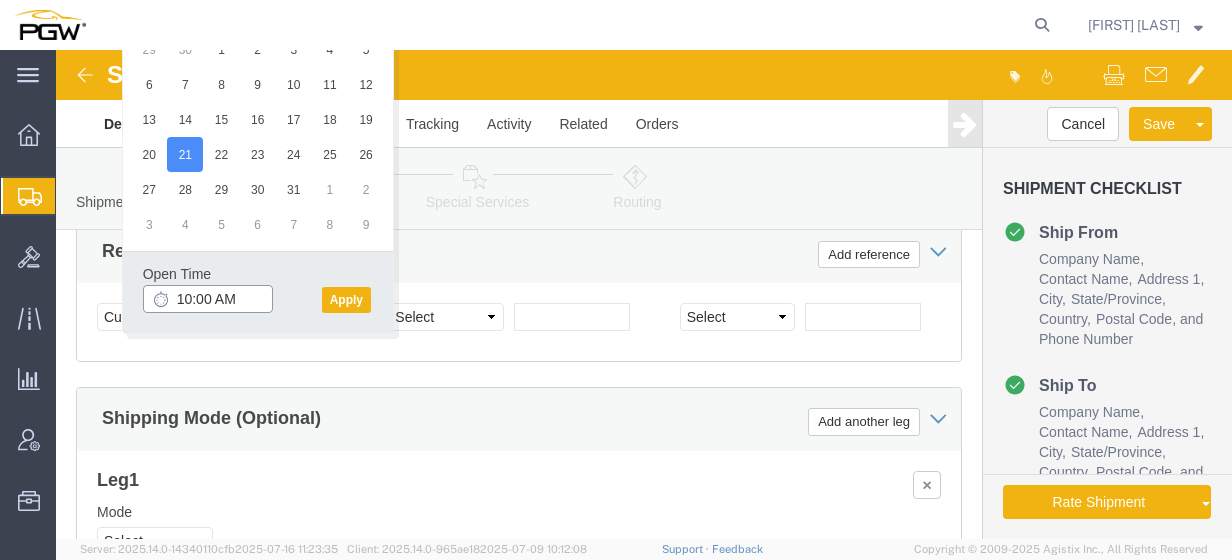 click on "10:00 AM" 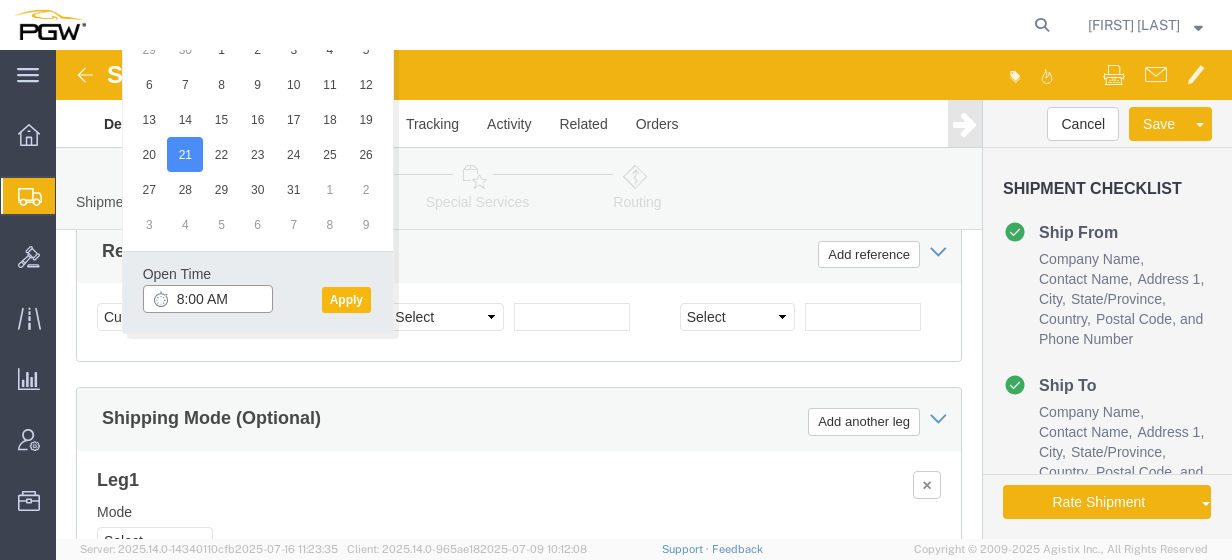 type on "8:00 AM" 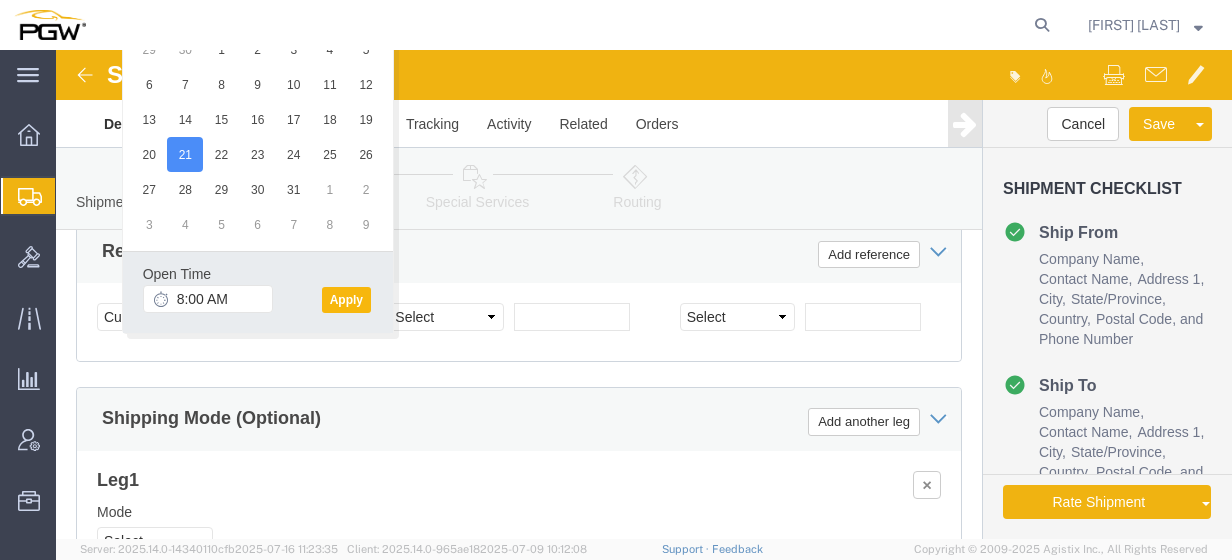 click on "Apply" 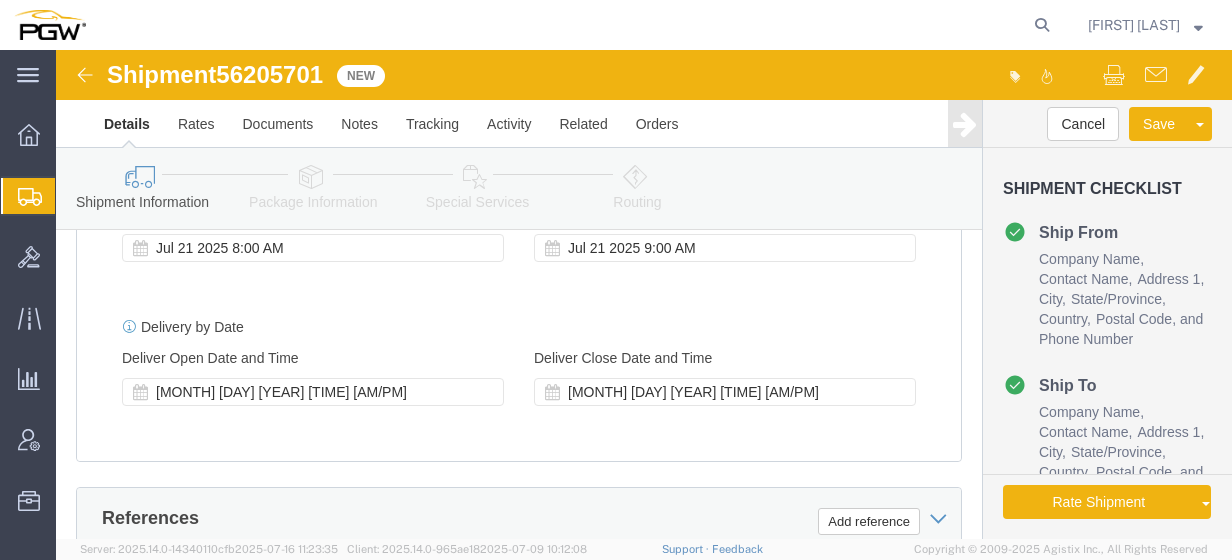 scroll, scrollTop: 1301, scrollLeft: 0, axis: vertical 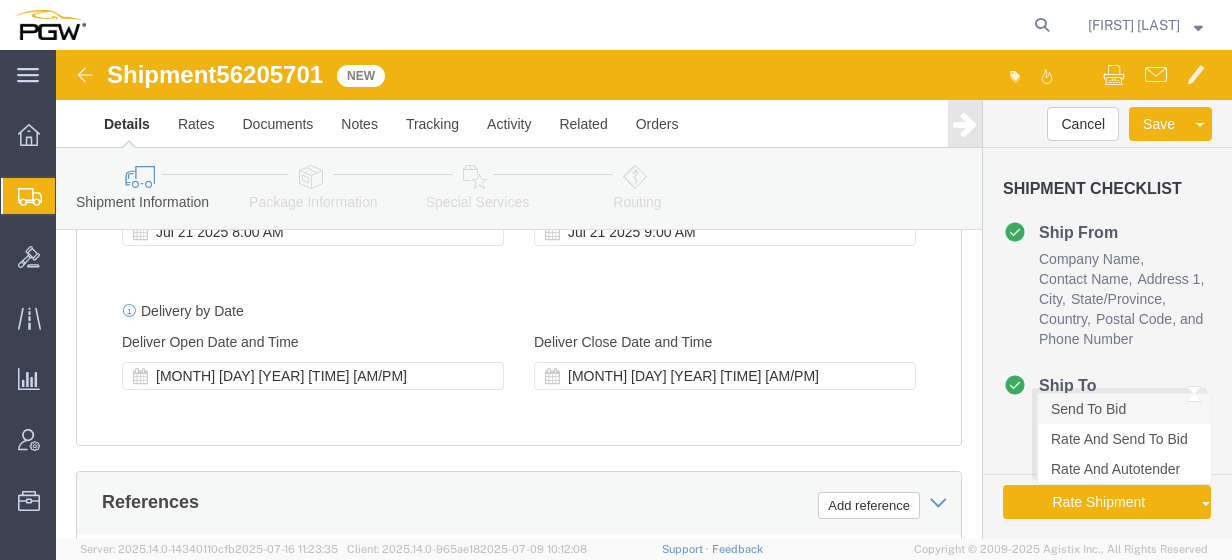 click on "Send To Bid" 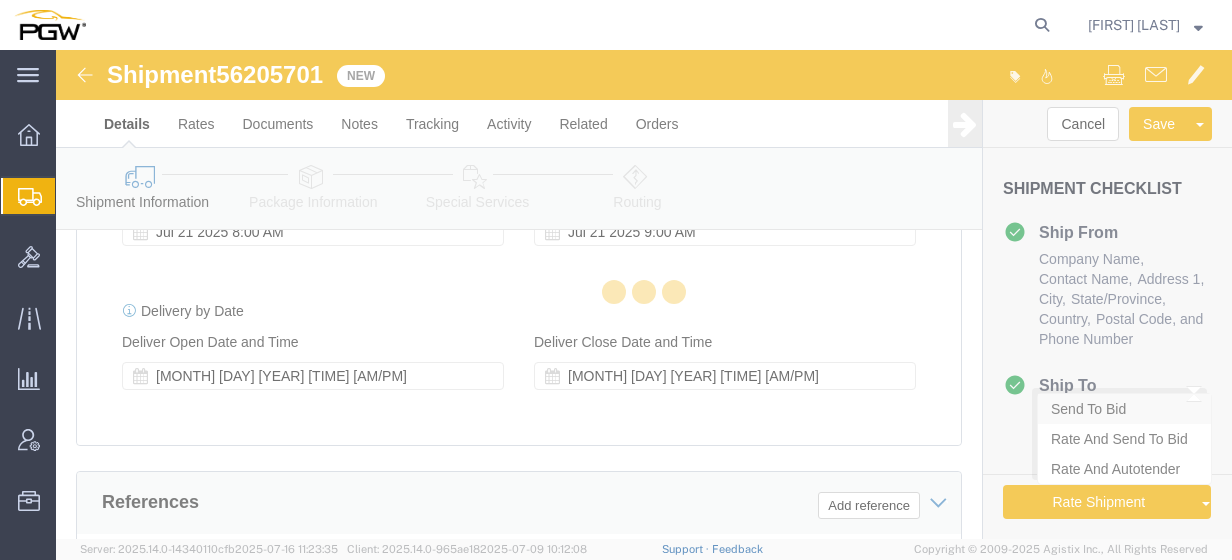 select on "28357" 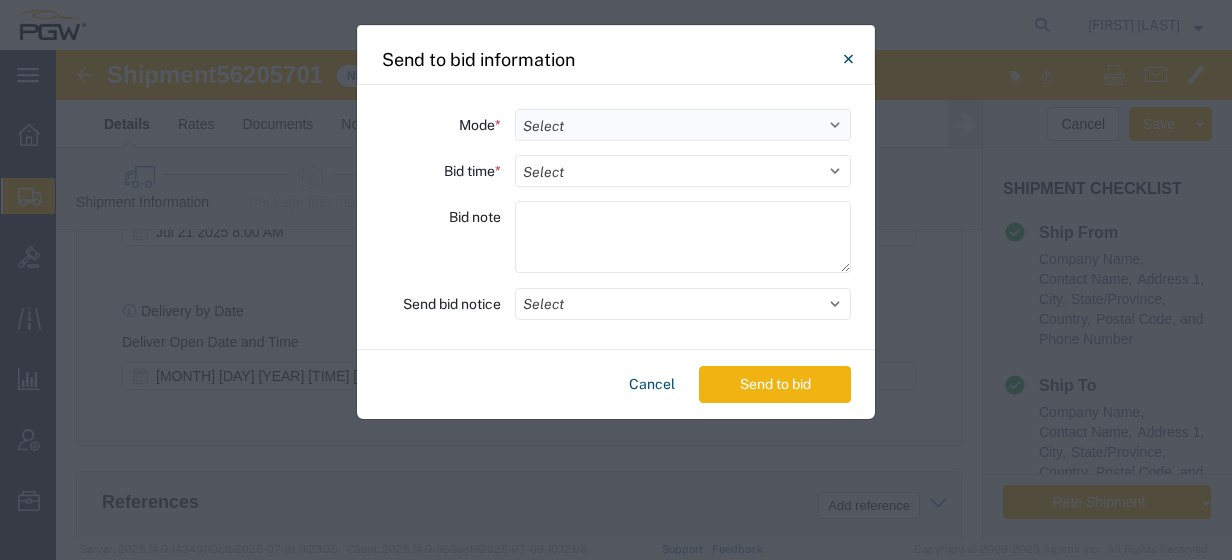 click on "Select Small Parcel Truckload Air Rail Less than Truckload Ocean Freight Multi-Leg" 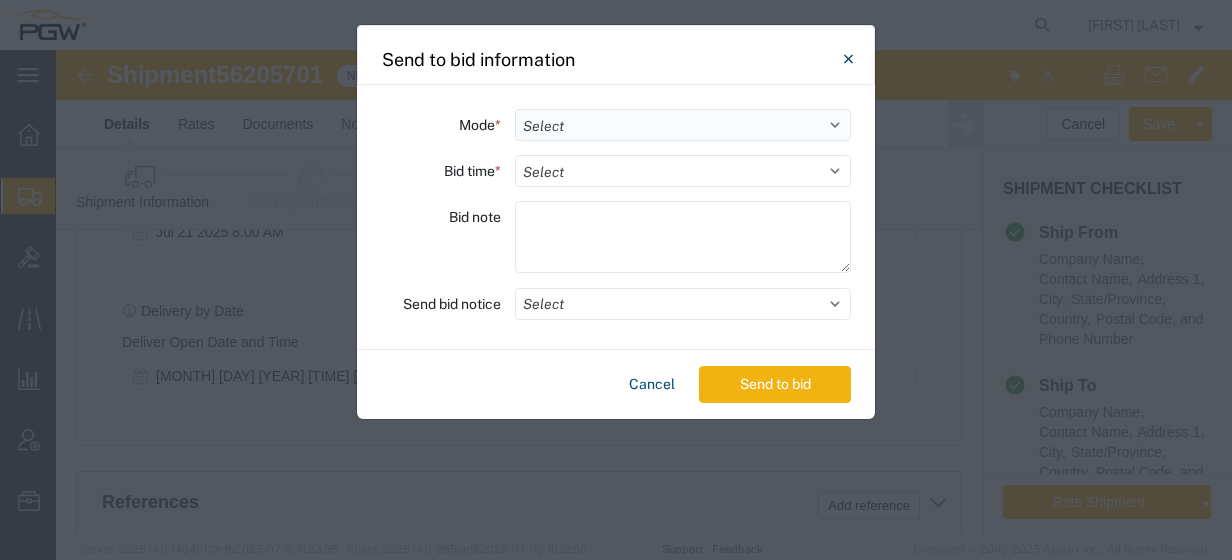 select on "TL" 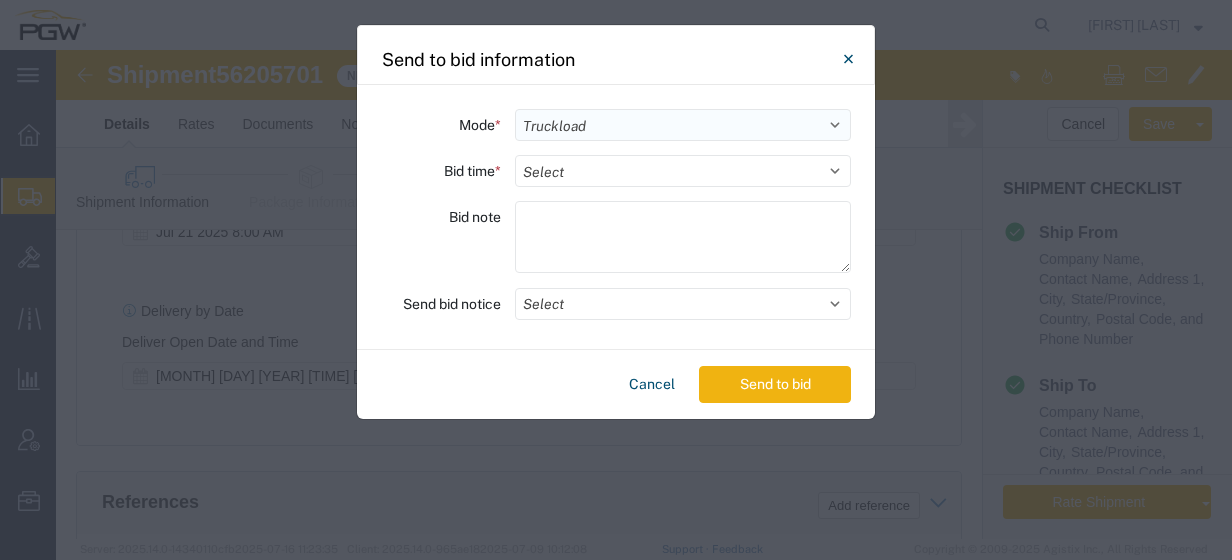 click on "Select Small Parcel Truckload Air Rail Less than Truckload Ocean Freight Multi-Leg" 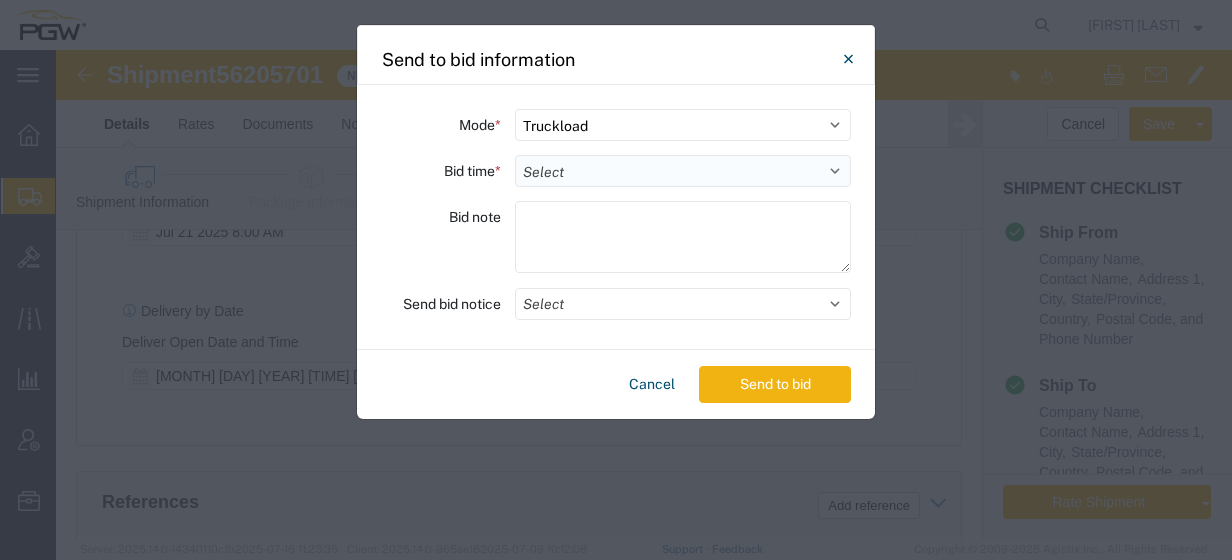 click on "Select 30 Min (Rush) 1 Hour (Rush) 2 Hours (Rush) 4 Hours (Rush) 8 Hours (Rush) 12 Hours (Rush) 16 Hours (Rush) 20 Hours (Rush) 24 Hours (Standard) 28 Hours (Extended) 32 Hours (Extended) 36 Hours (Extended) 2 Days (Extended) 3 Days (Extended) 4 Days (Extended) 5 Days (Extended) 6 Days (Extended) 7 Days (Extended)" 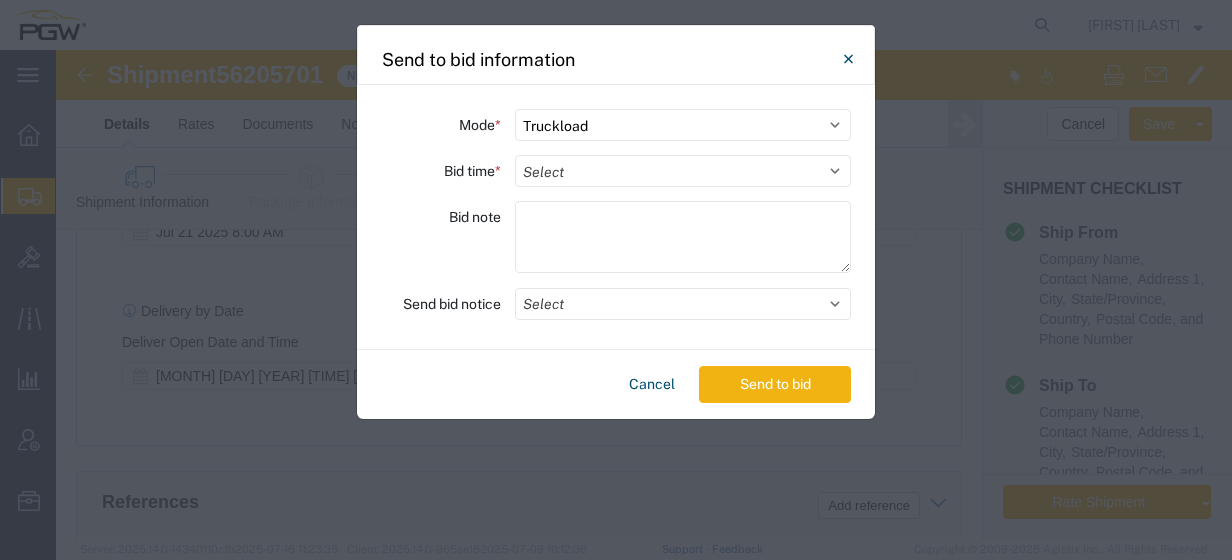 select on "24" 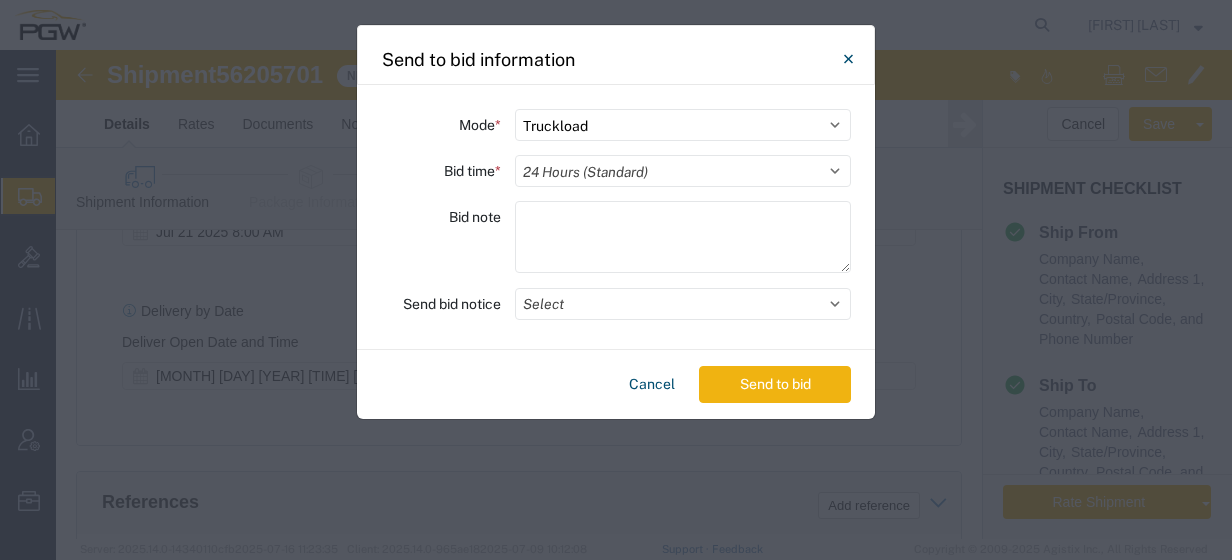 click on "Select 30 Min (Rush) 1 Hour (Rush) 2 Hours (Rush) 4 Hours (Rush) 8 Hours (Rush) 12 Hours (Rush) 16 Hours (Rush) 20 Hours (Rush) 24 Hours (Standard) 28 Hours (Extended) 32 Hours (Extended) 36 Hours (Extended) 2 Days (Extended) 3 Days (Extended) 4 Days (Extended) 5 Days (Extended) 6 Days (Extended) 7 Days (Extended)" 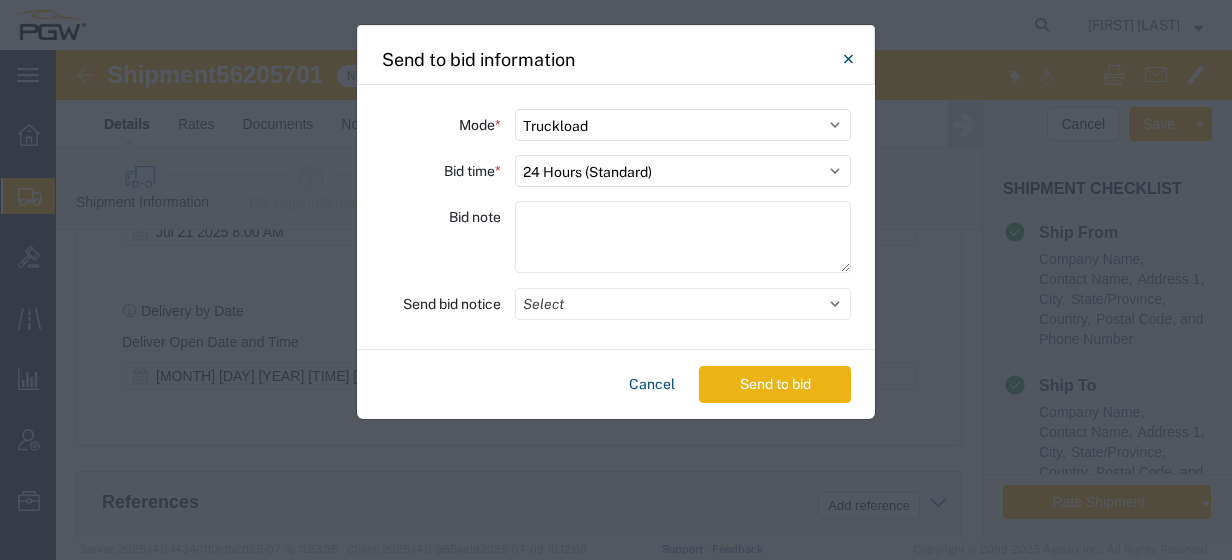 click on "Send to bid" 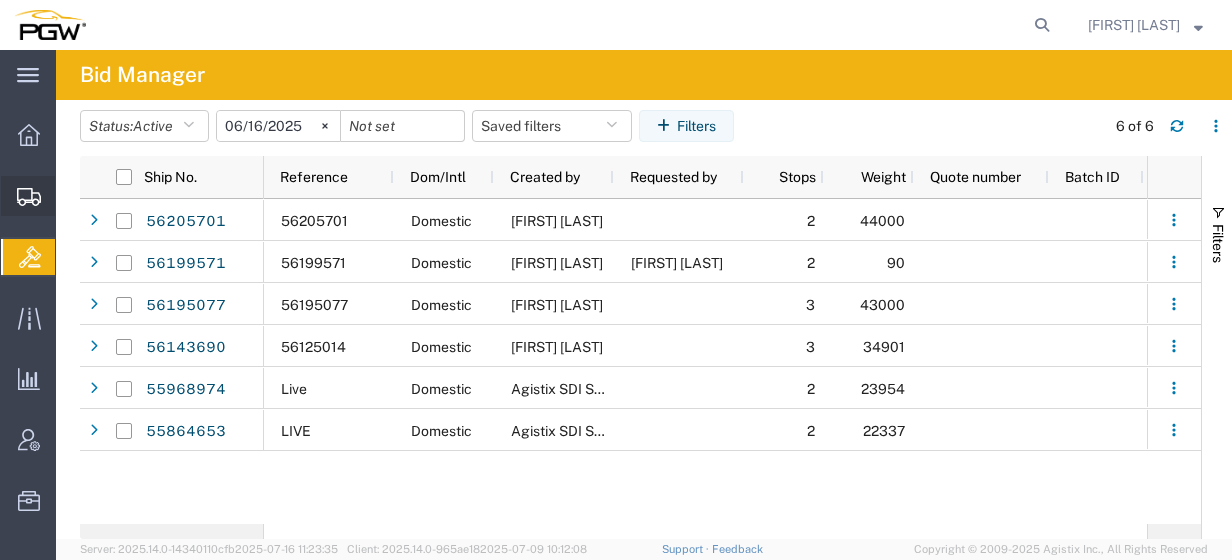 click on "Create from Template" 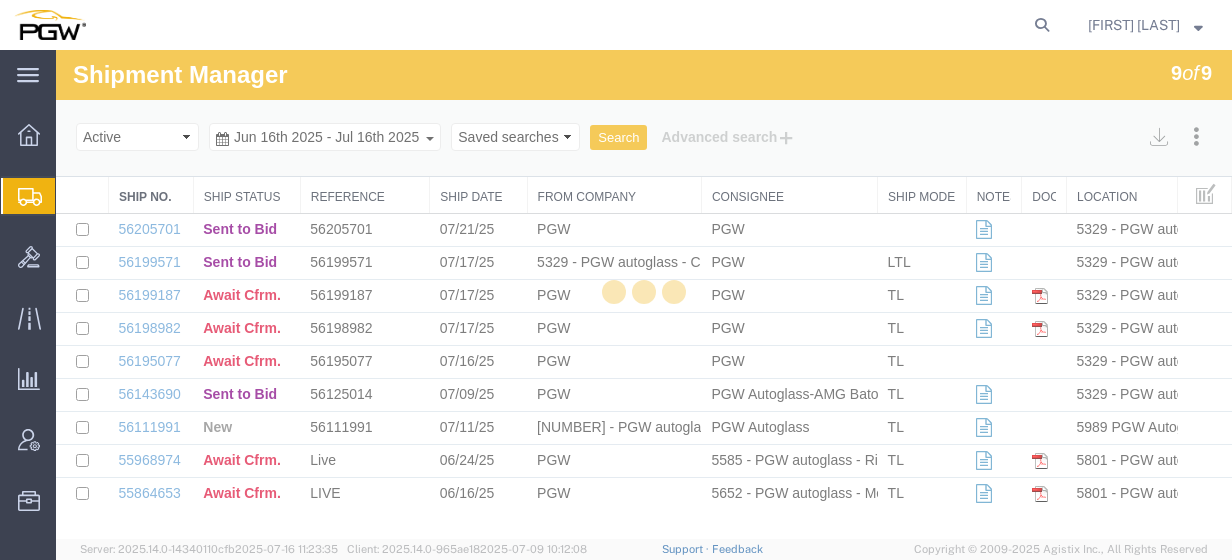 scroll, scrollTop: 0, scrollLeft: 0, axis: both 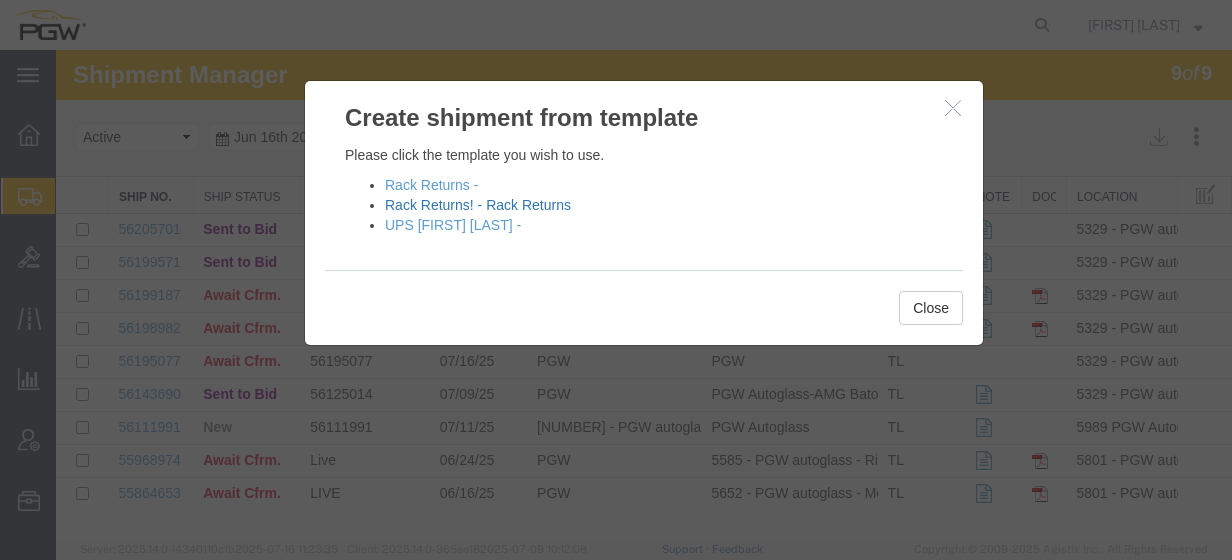 click on "Rack Returns! - Rack Returns" at bounding box center (478, 205) 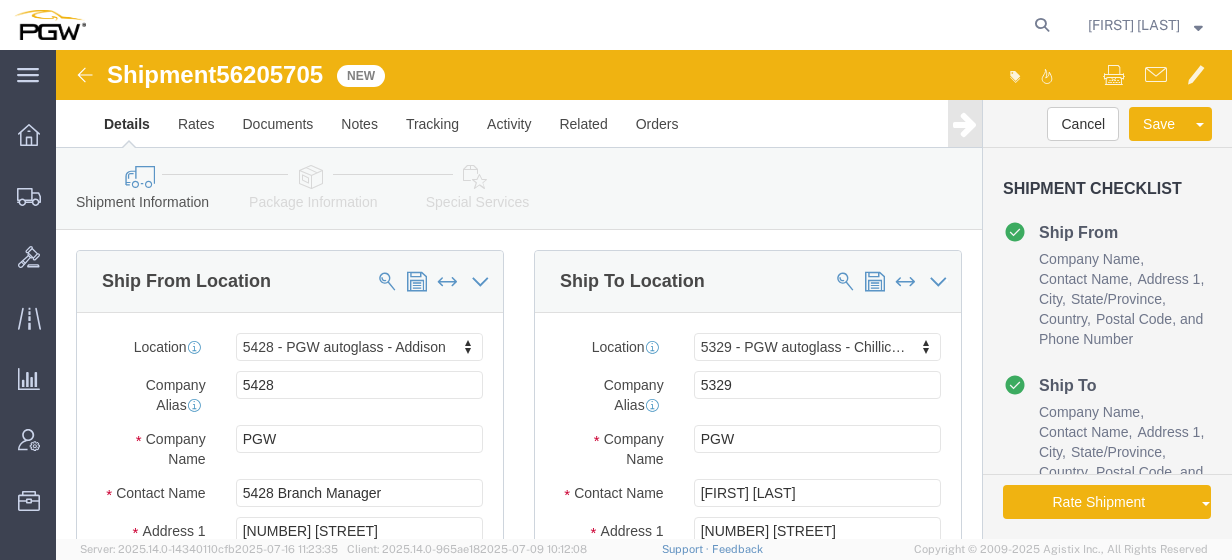 select on "28281" 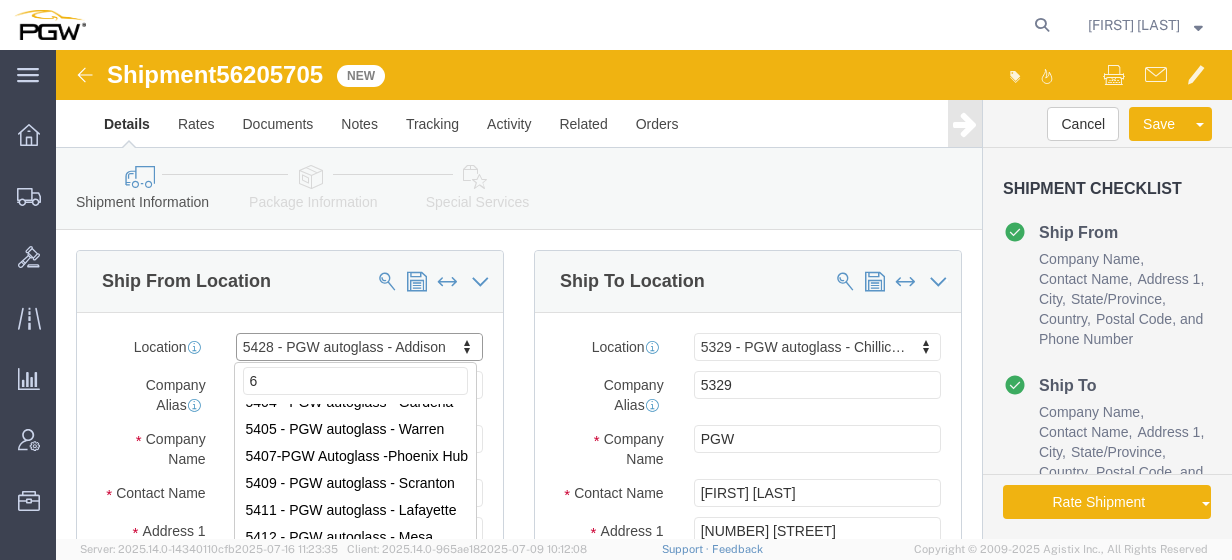scroll, scrollTop: 0, scrollLeft: 0, axis: both 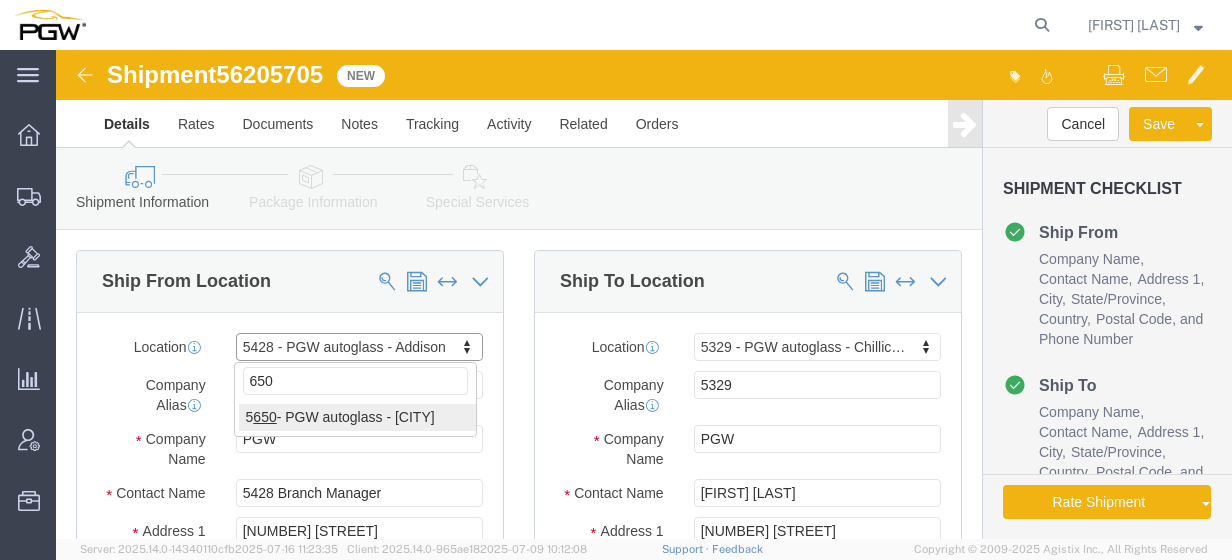 type on "650" 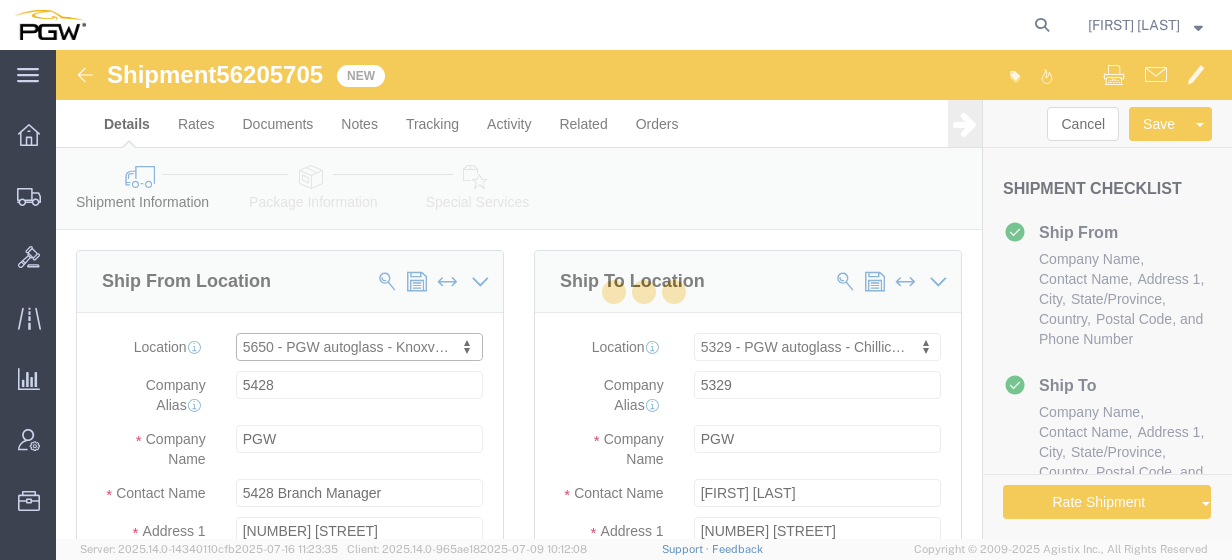 type on "5650" 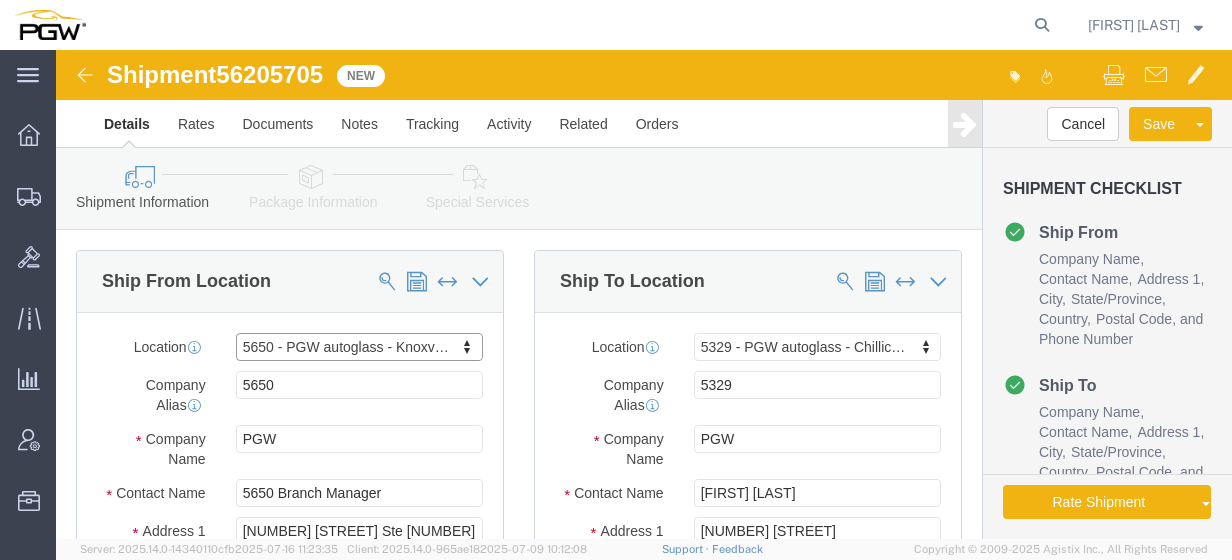 select on "TN" 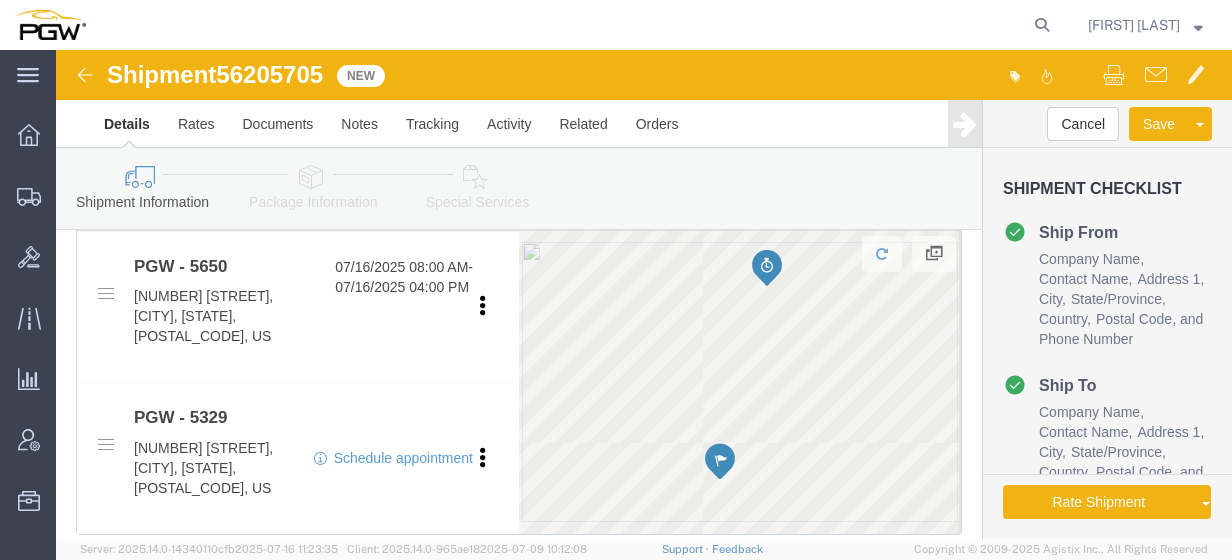 scroll, scrollTop: 804, scrollLeft: 0, axis: vertical 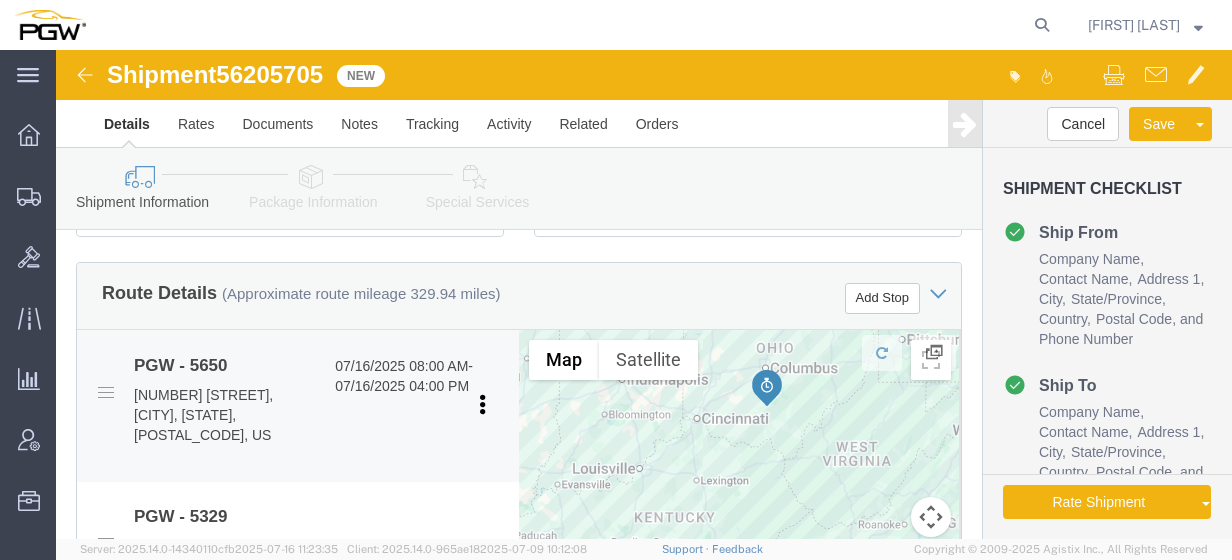click on "PGW - [NUMBER] [DATE] [TIME] - [DATE] [TIME] [NUMBER] [STREET] Ste [NUMBER], [CITY], [STATE], [POSTAL_CODE], US Pickup Delivery" 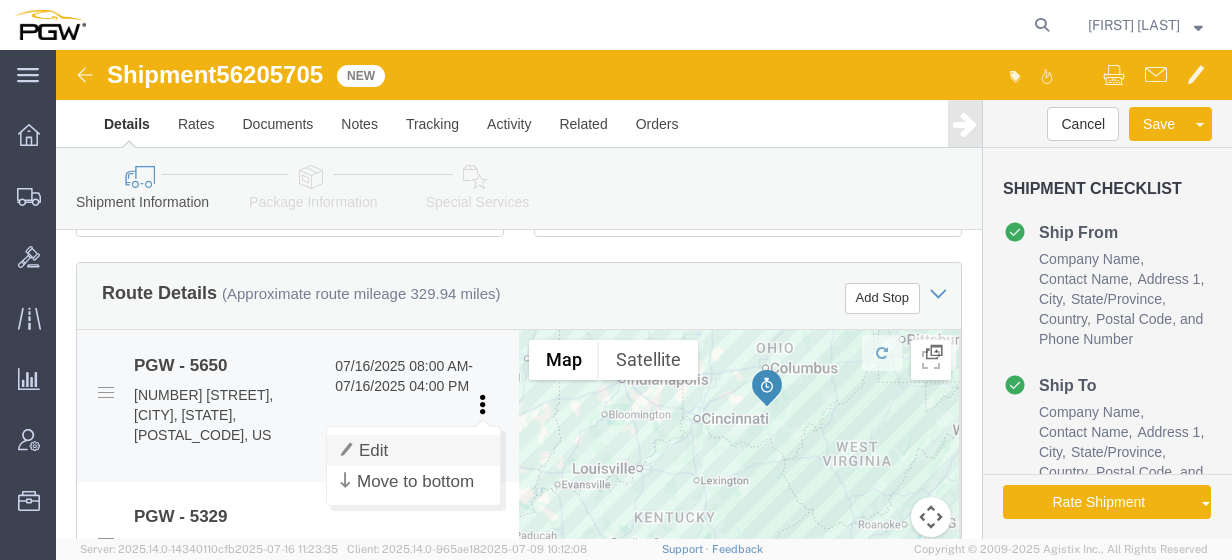 click on "Edit" 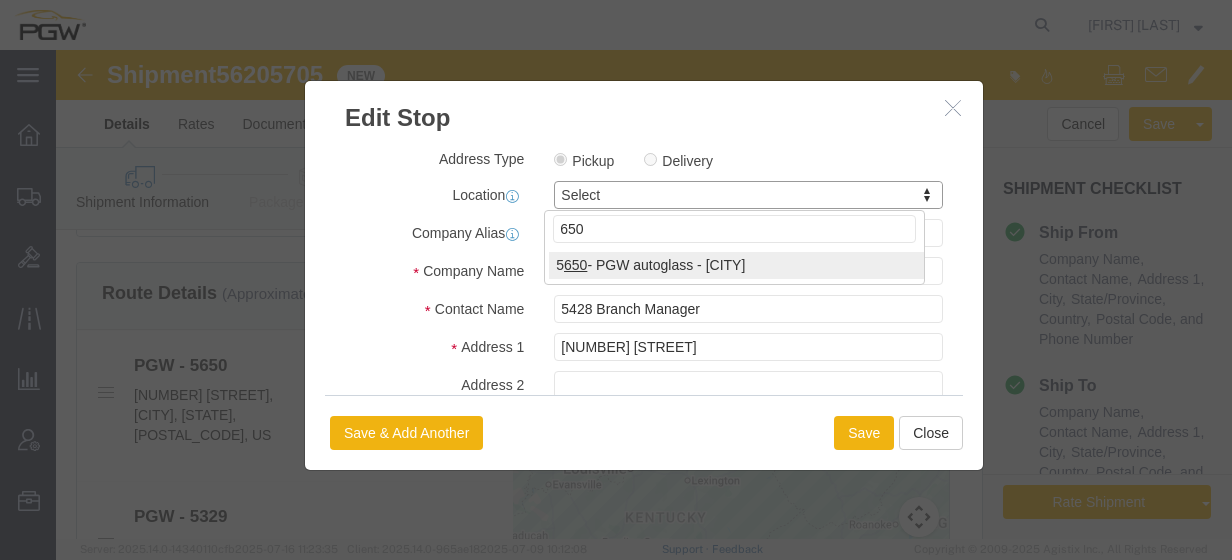 type on "650" 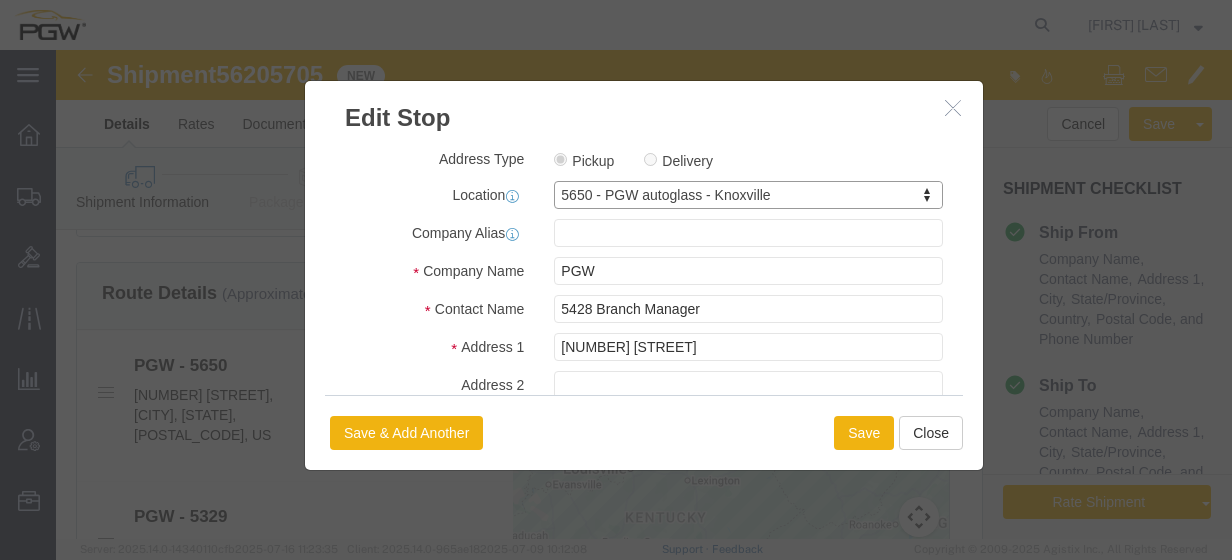 type on "5650" 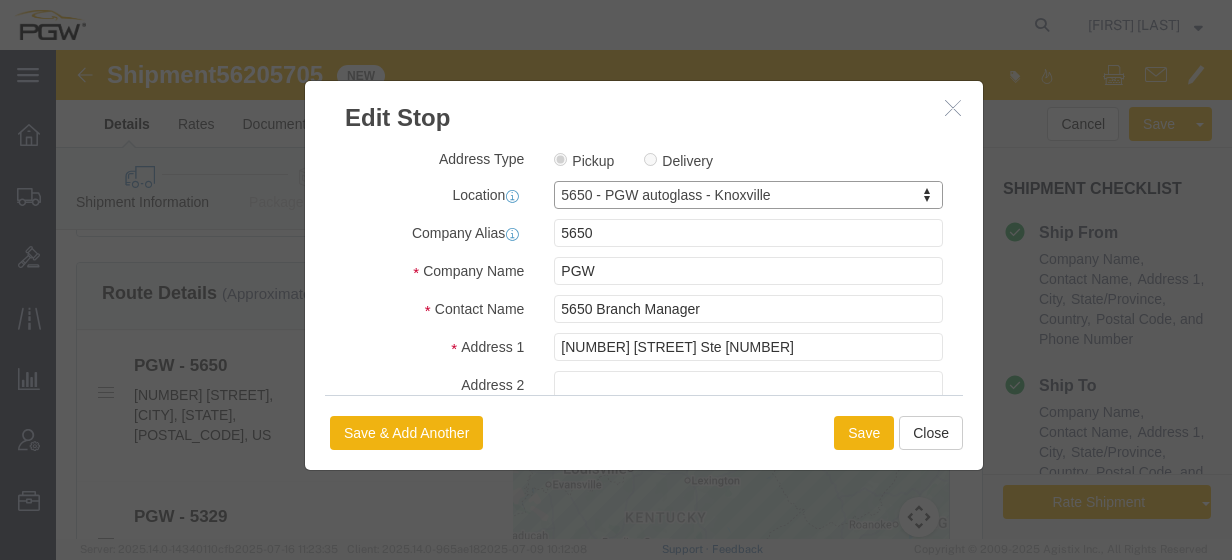 select on "TN" 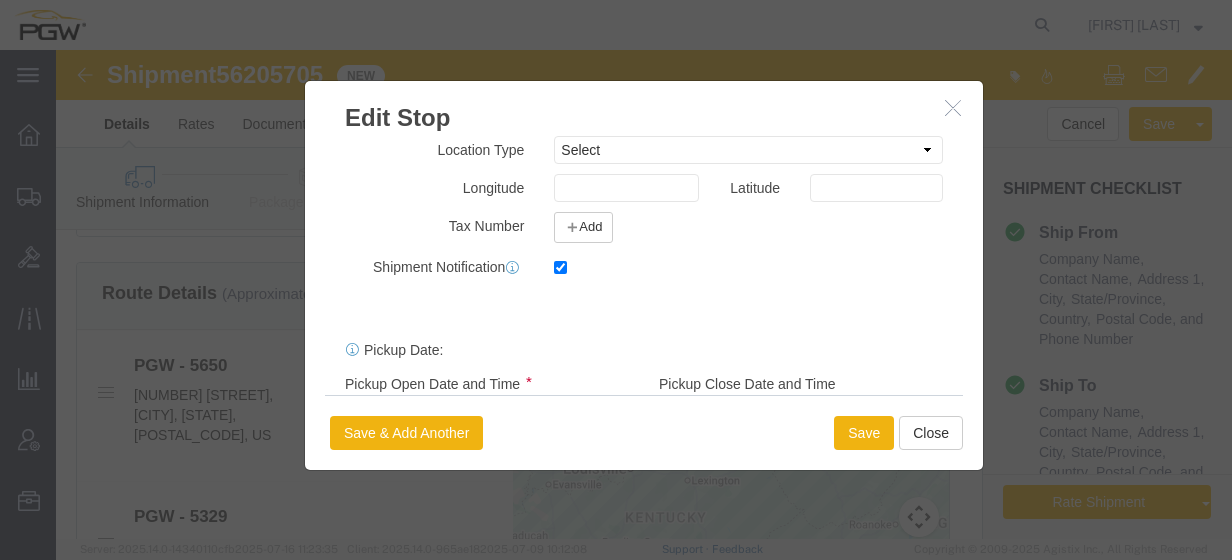 scroll, scrollTop: 572, scrollLeft: 0, axis: vertical 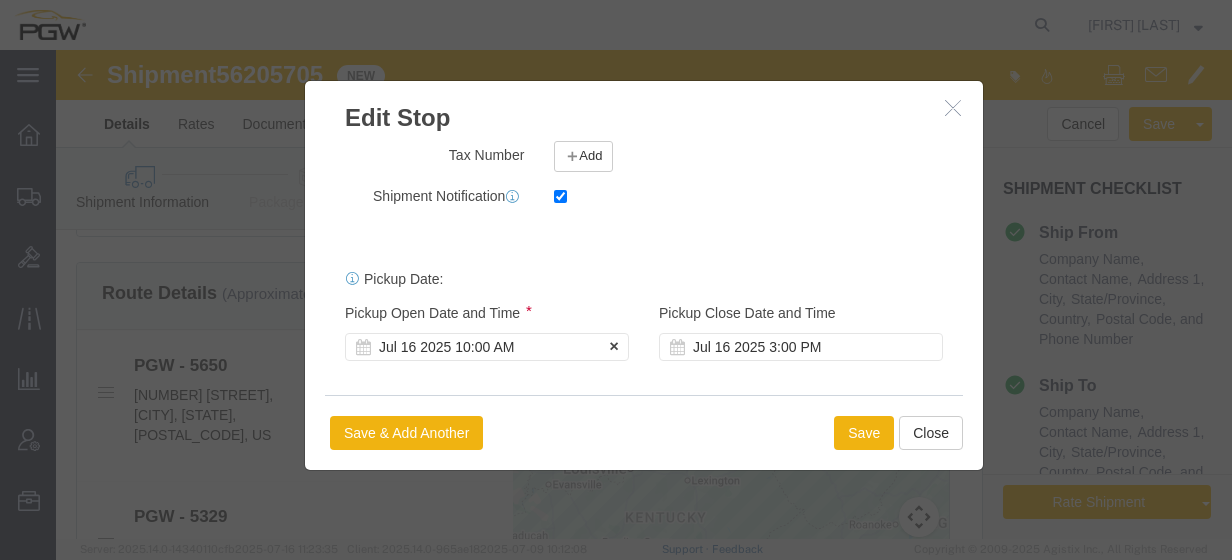 click on "Jul 16 2025 10:00 AM" 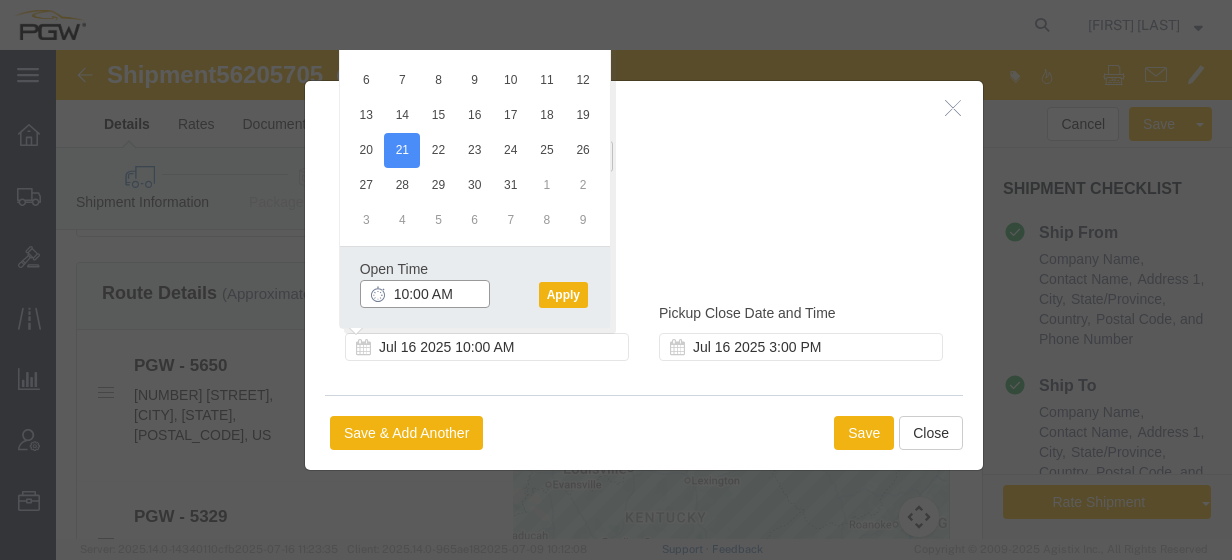 click on "10:00 AM" 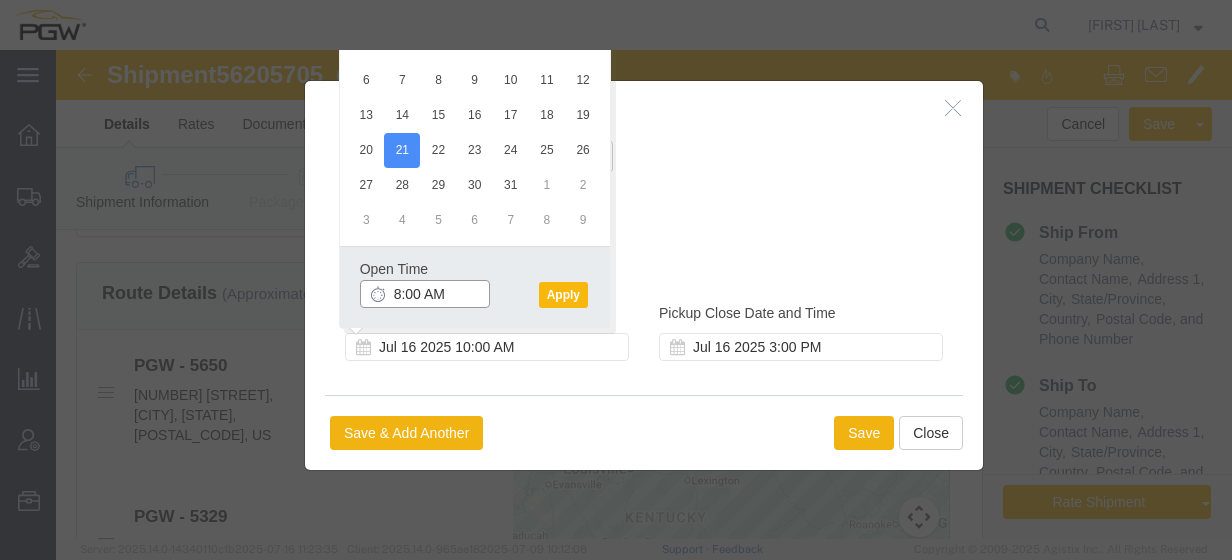 type on "8:00 AM" 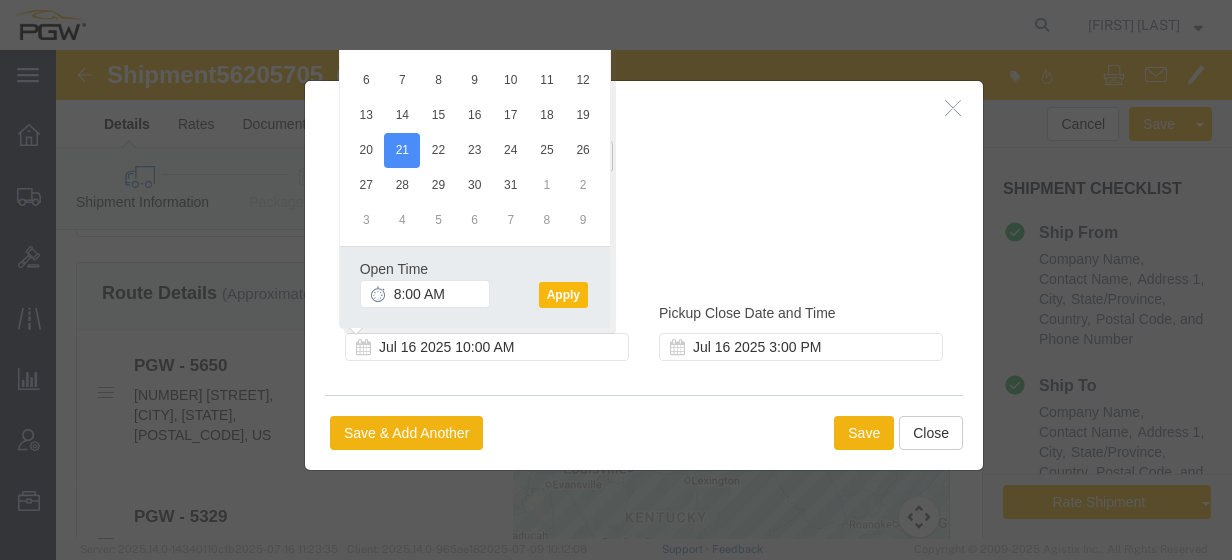 click on "Apply" 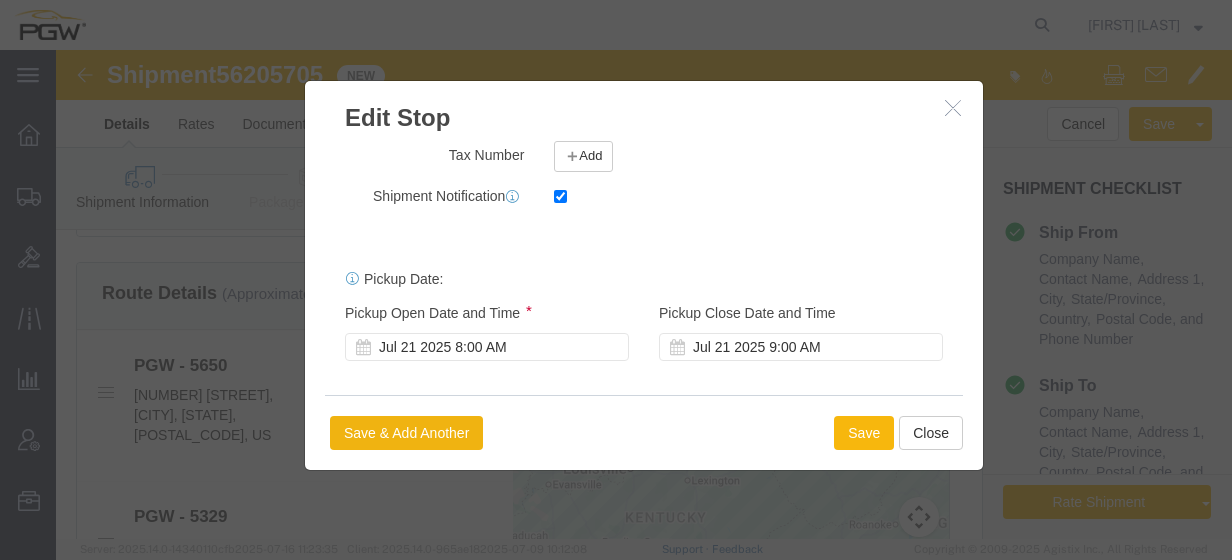 click on "Save" 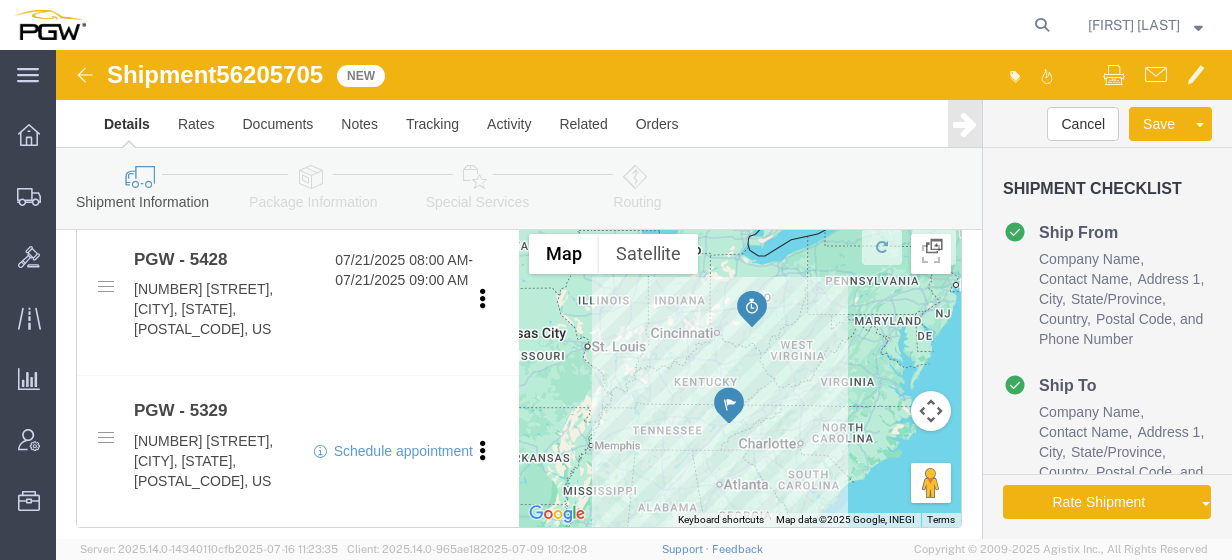 scroll, scrollTop: 840, scrollLeft: 0, axis: vertical 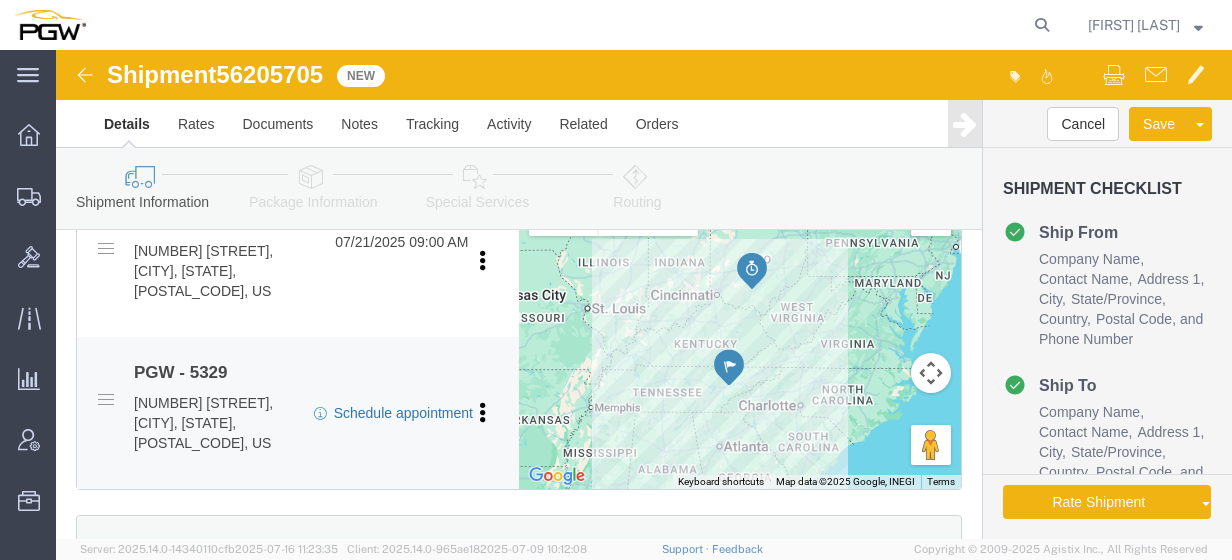 click on "Schedule appointment" 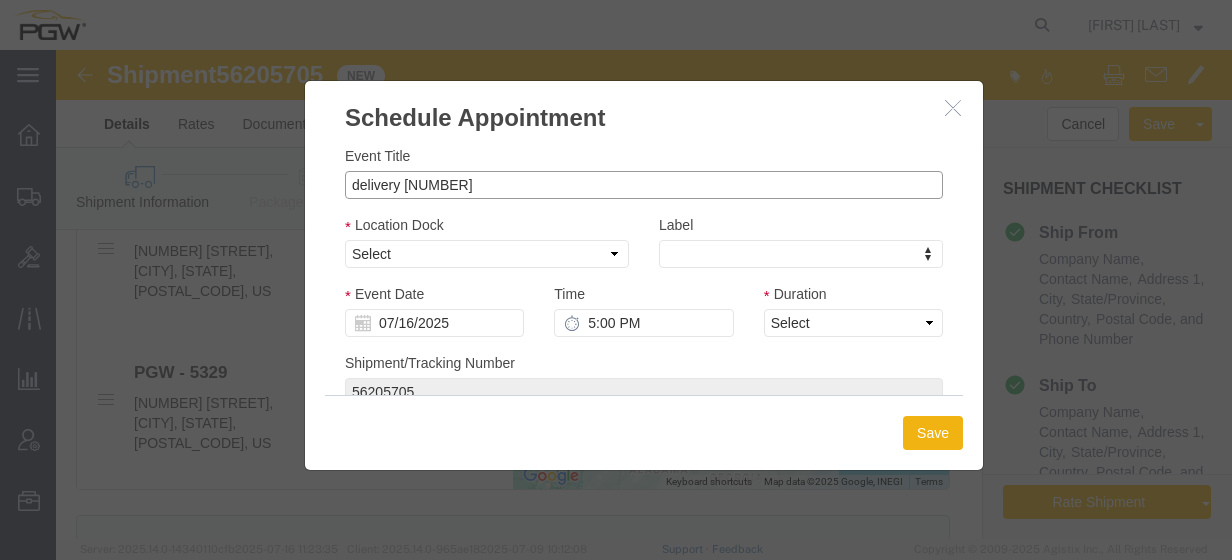 drag, startPoint x: 342, startPoint y: 136, endPoint x: 245, endPoint y: 136, distance: 97 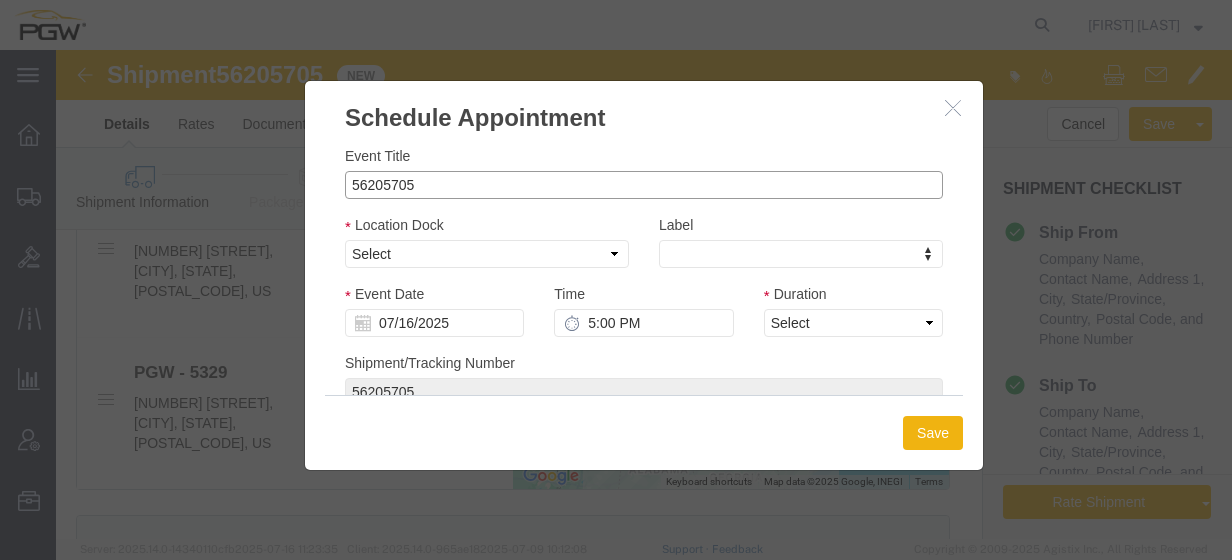 click on "56205705" 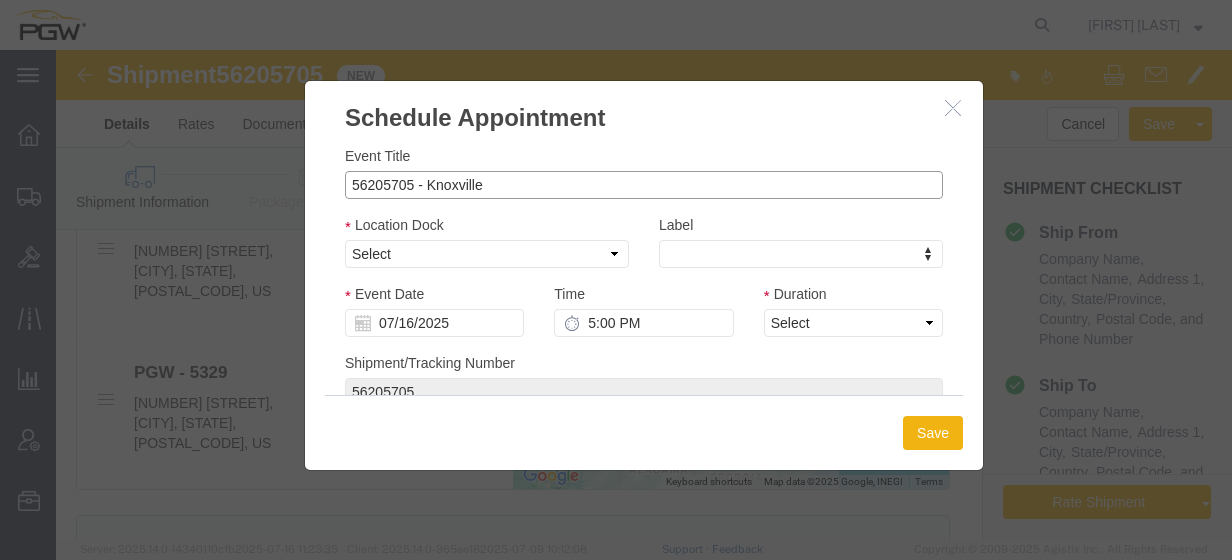 type on "56205705 - Knoxville" 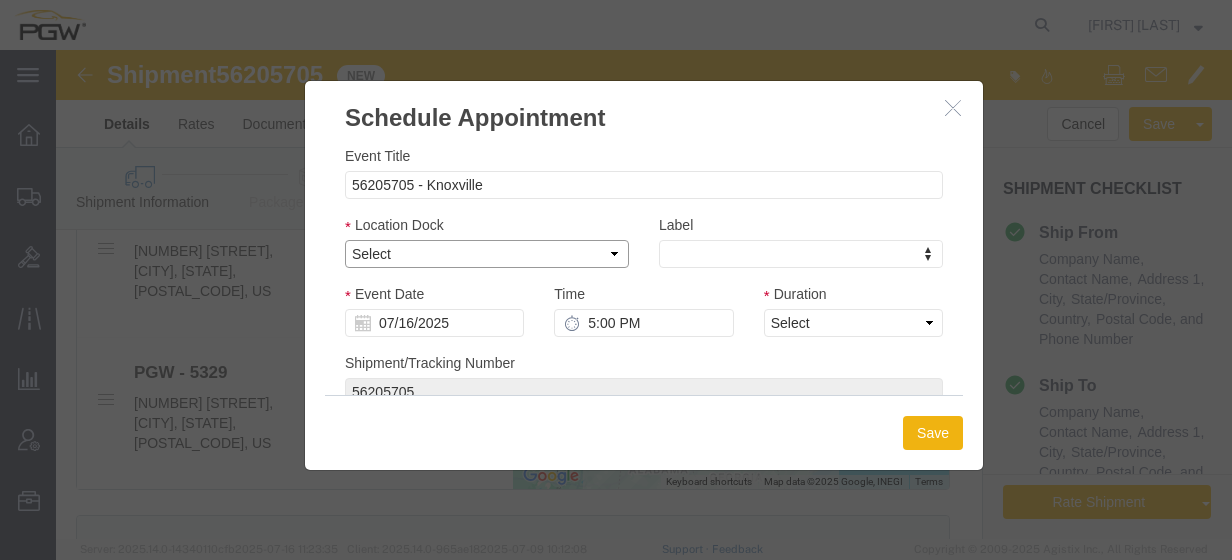 drag, startPoint x: 346, startPoint y: 198, endPoint x: 346, endPoint y: 218, distance: 20 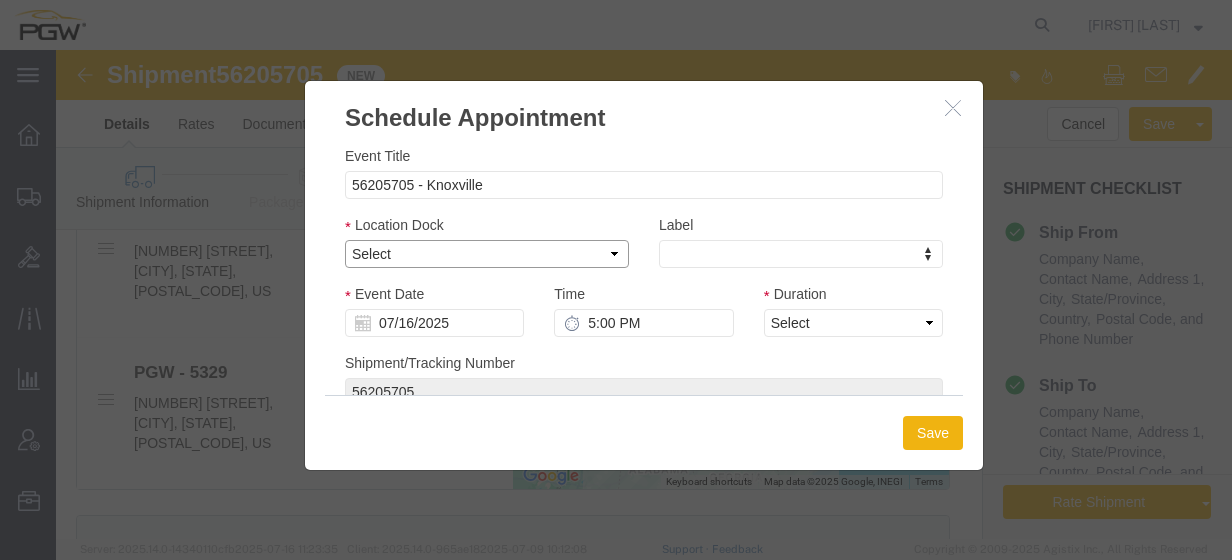 select on "3" 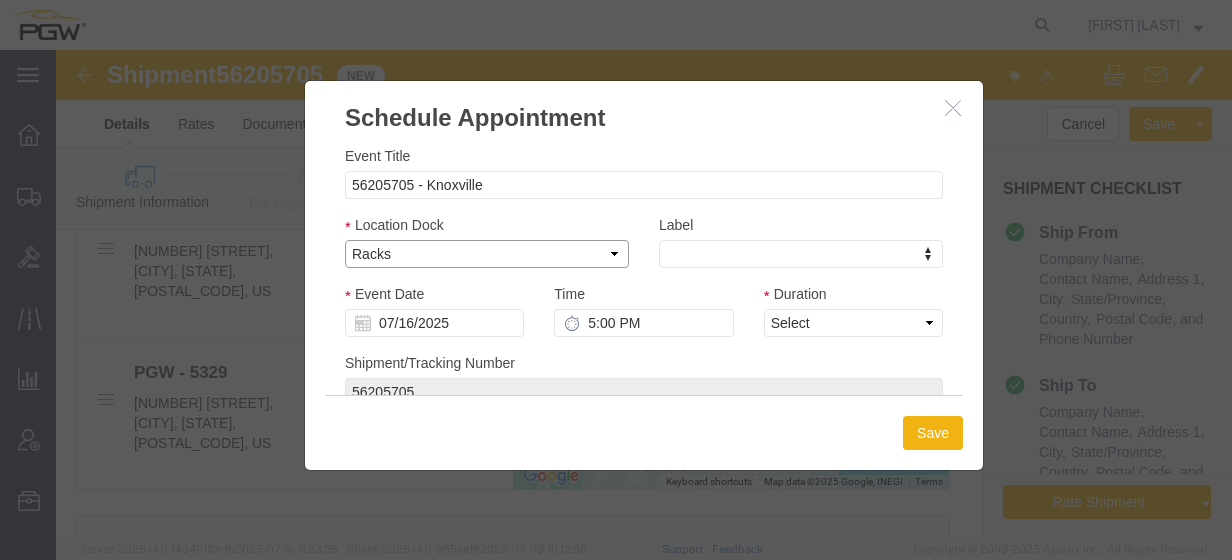 click on "Select Glass LTL Sundries Outbound Racks" 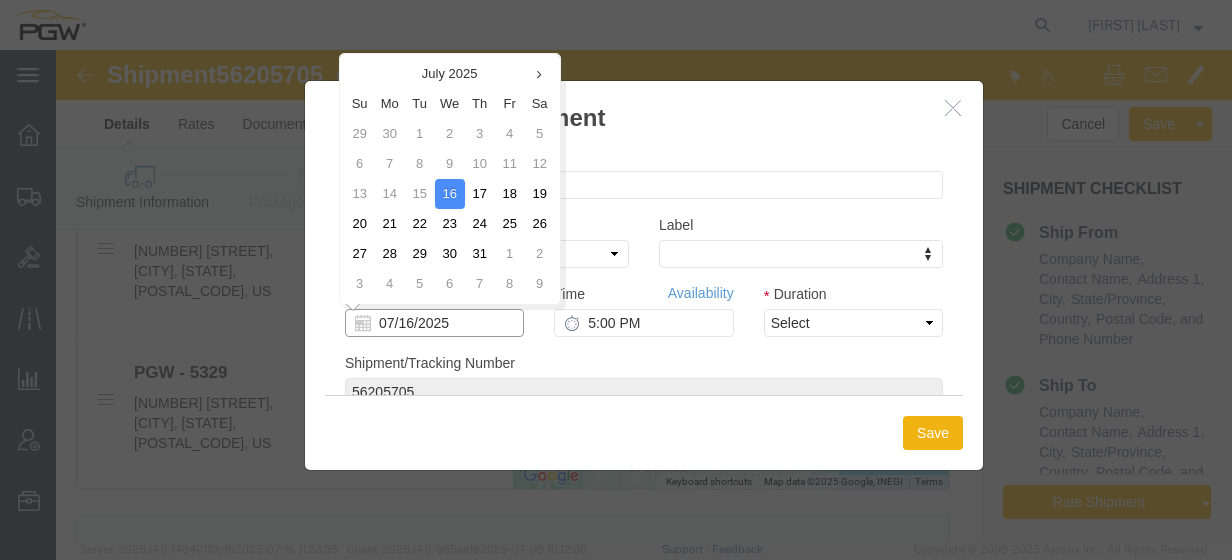 click on "07/16/2025" 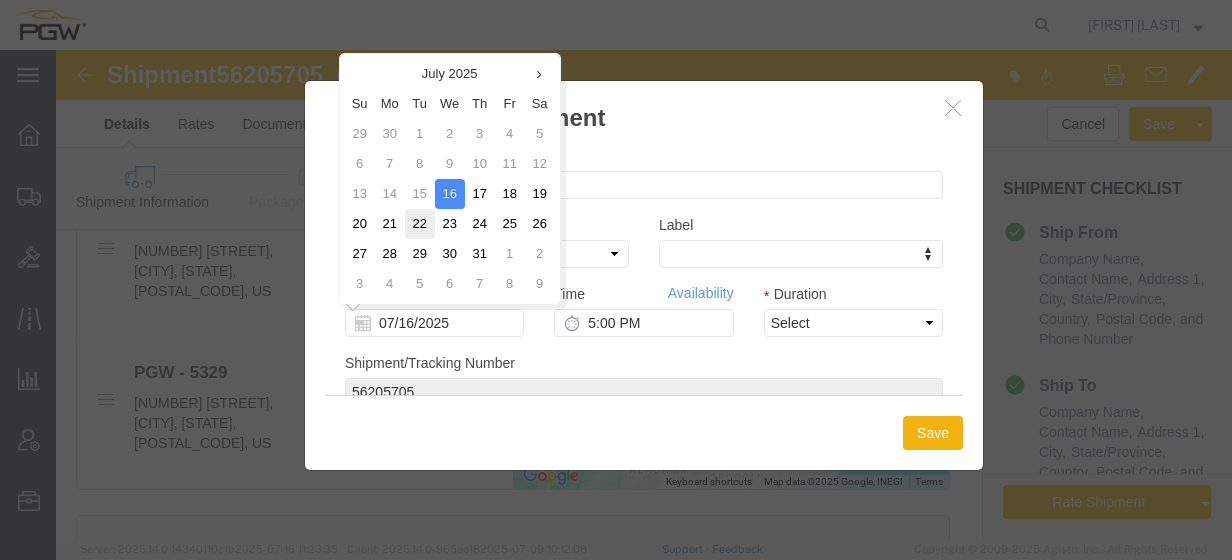 click on "22" 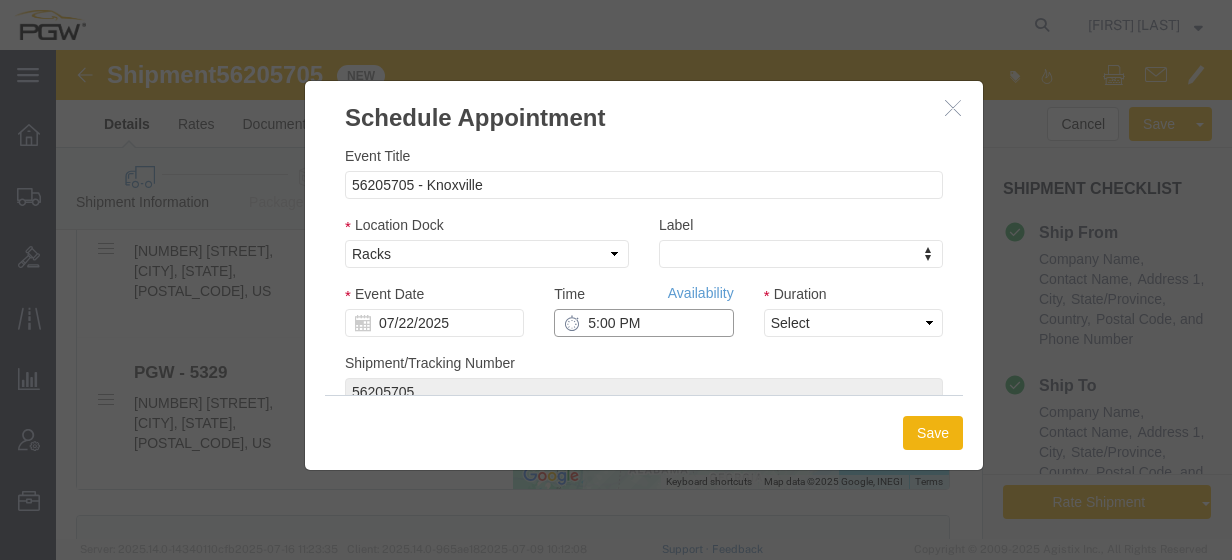 click on "5:00 PM" 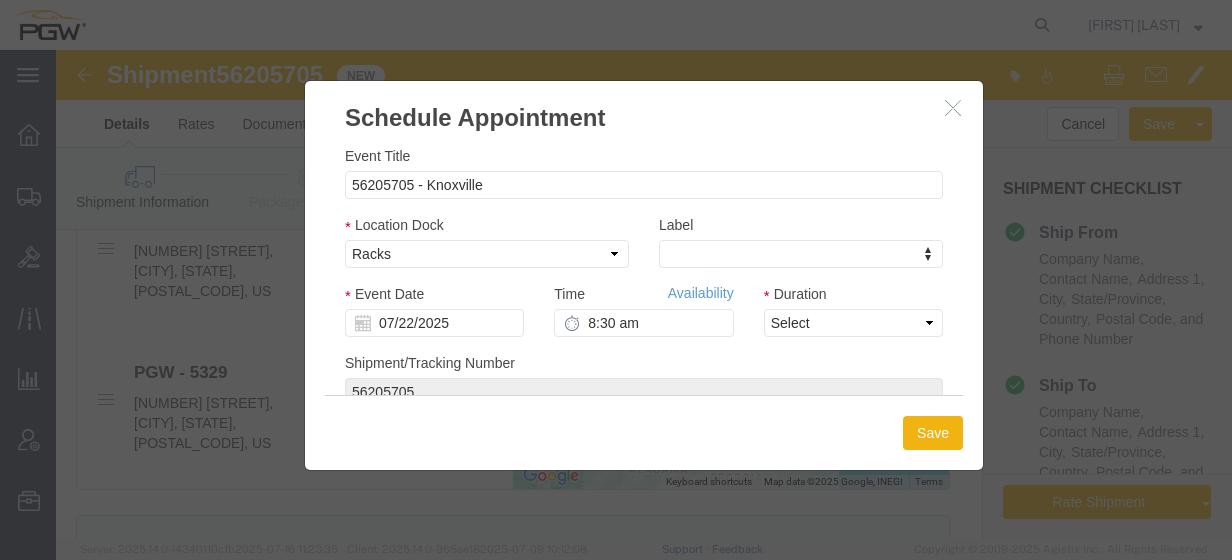 type on "8:30 AM" 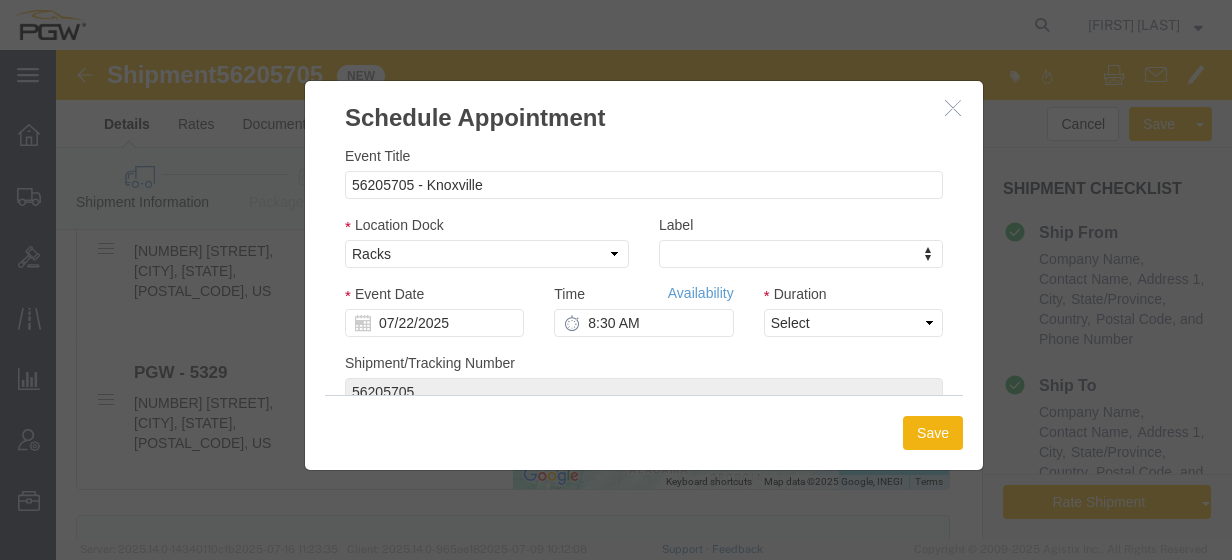 click on "Duration Select 15 min 30 min 45 min 1 hr 2 hr 3 hr 4 hr" 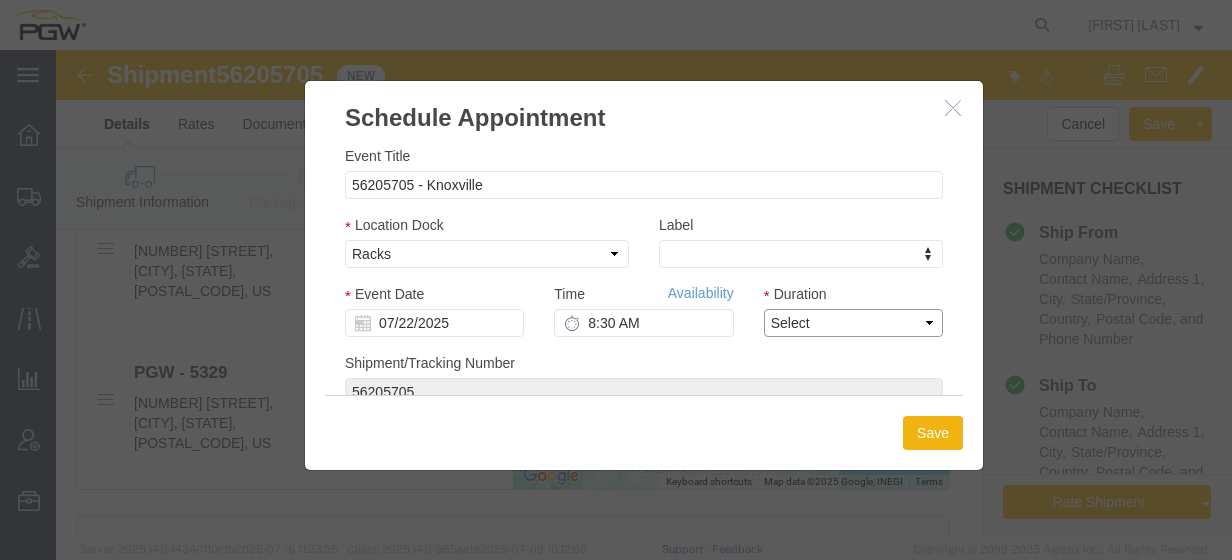 click on "Select 15 min 30 min 45 min 1 hr 2 hr 3 hr 4 hr" 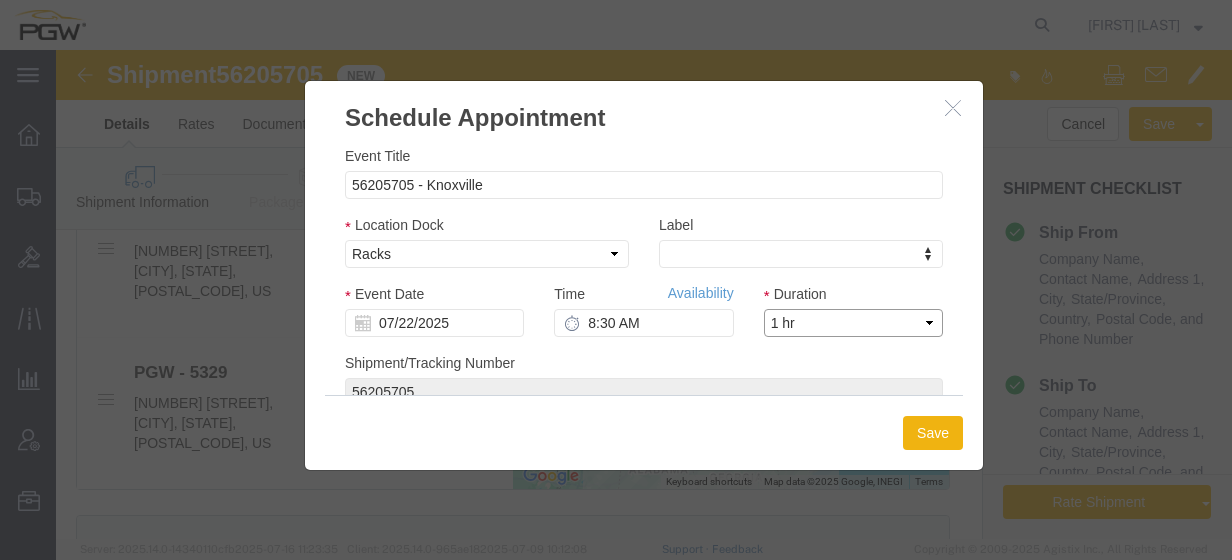click on "Select 15 min 30 min 45 min 1 hr 2 hr 3 hr 4 hr" 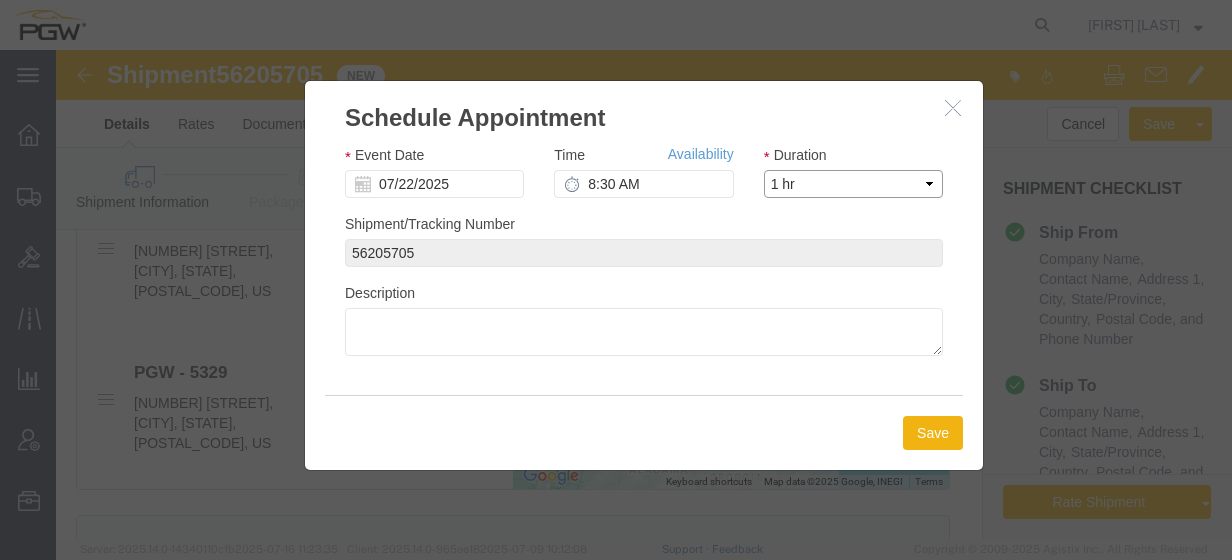 scroll, scrollTop: 0, scrollLeft: 0, axis: both 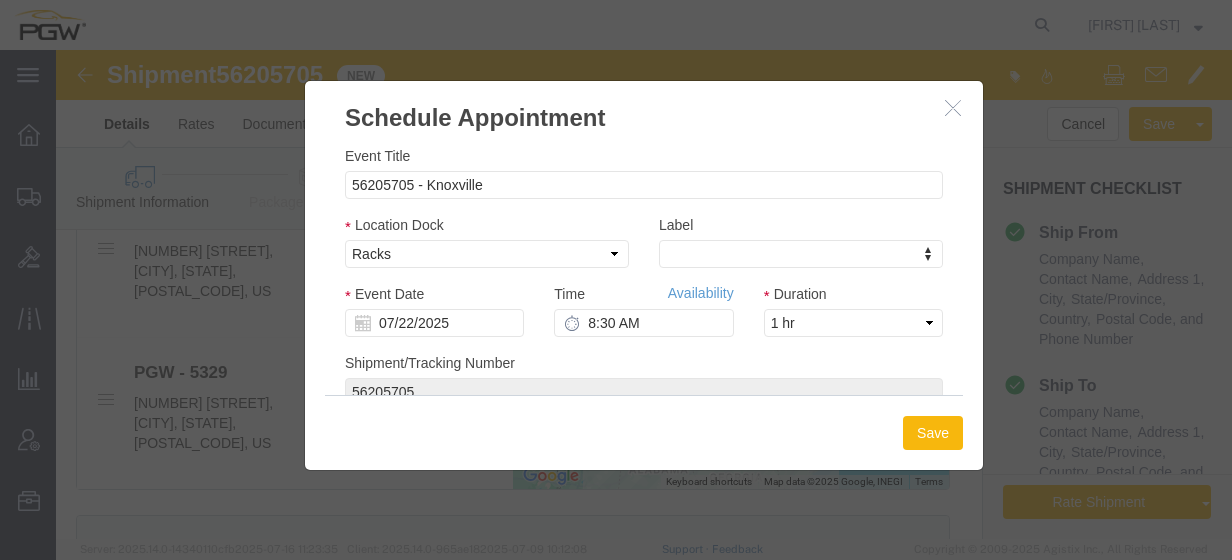 click on "Save" 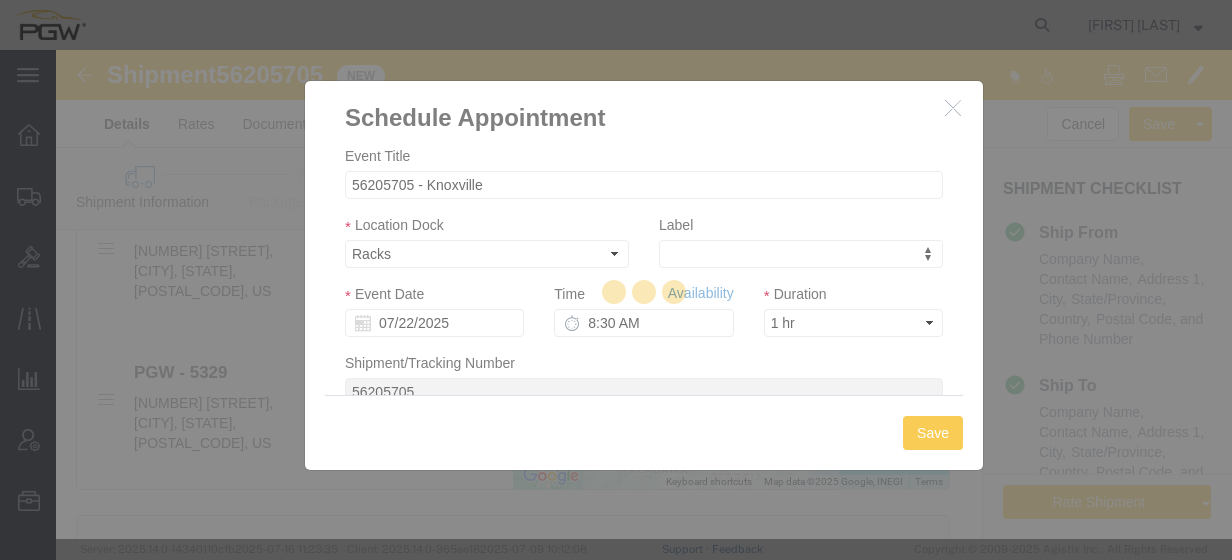 type 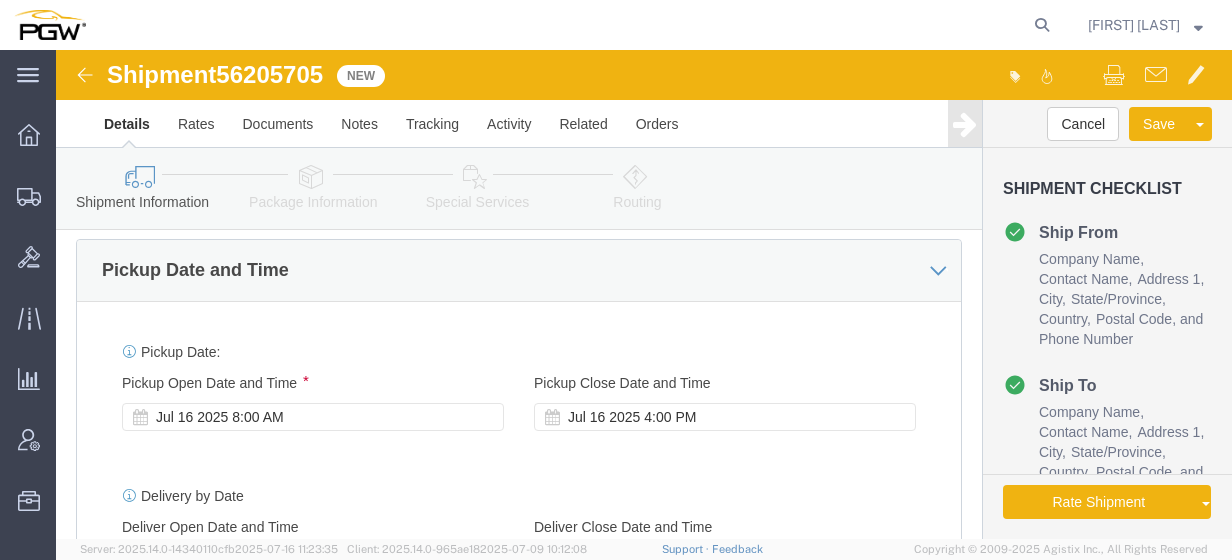 click on "Jul 16 2025 8:00 AM" 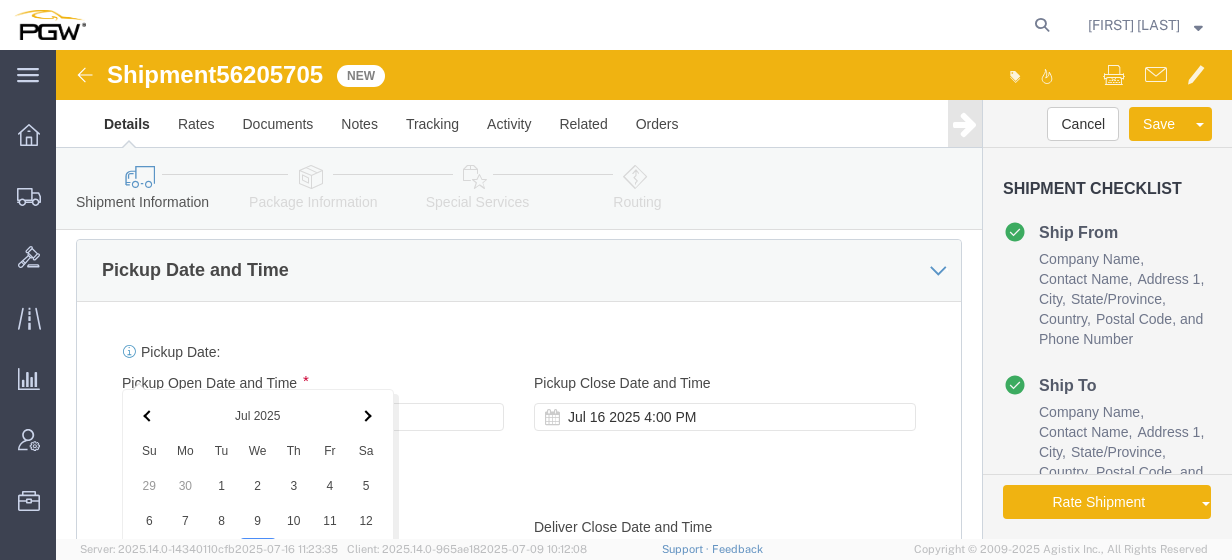 scroll, scrollTop: 1552, scrollLeft: 0, axis: vertical 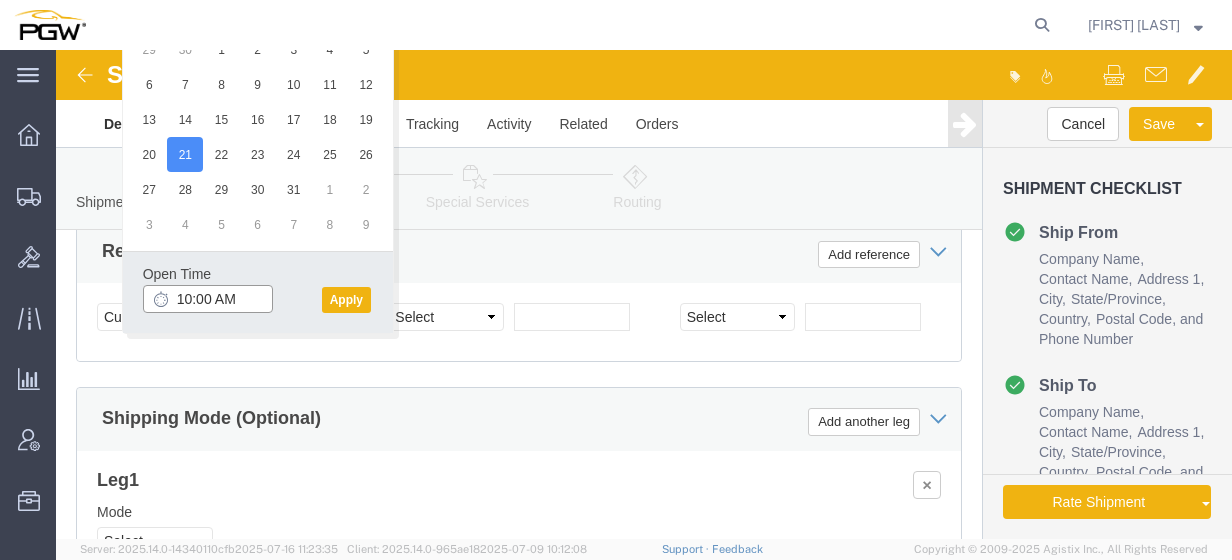 click on "10:00 AM" 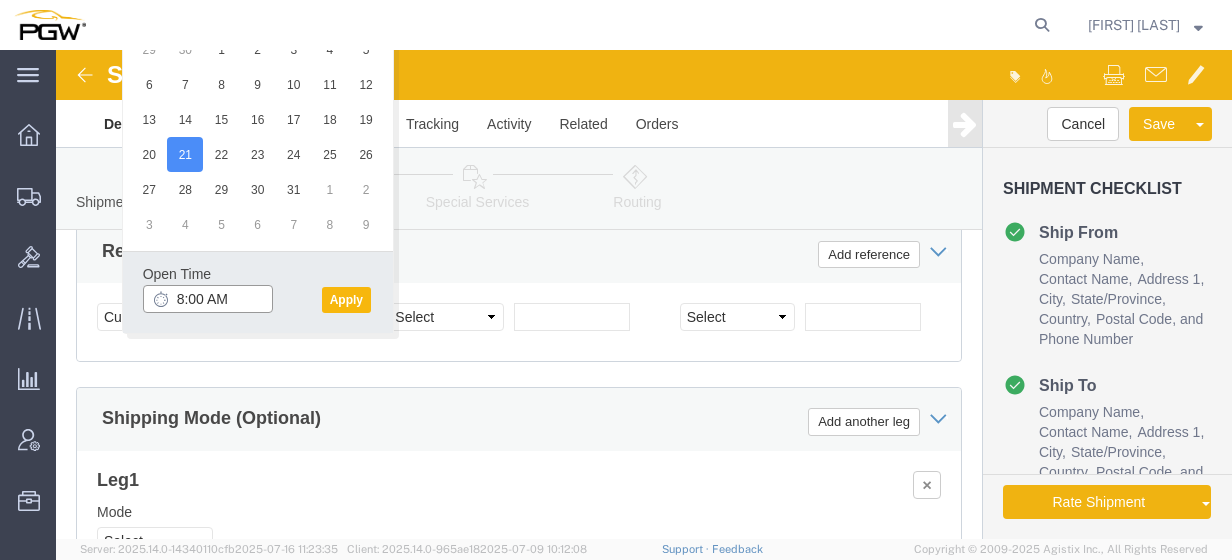 type on "8:00 AM" 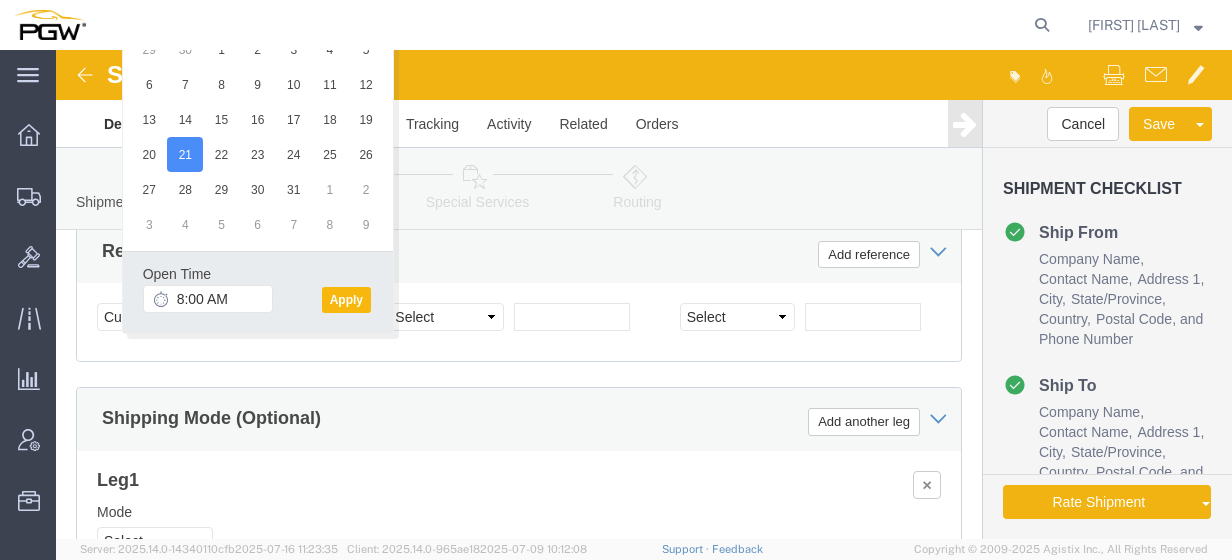 click on "Apply" 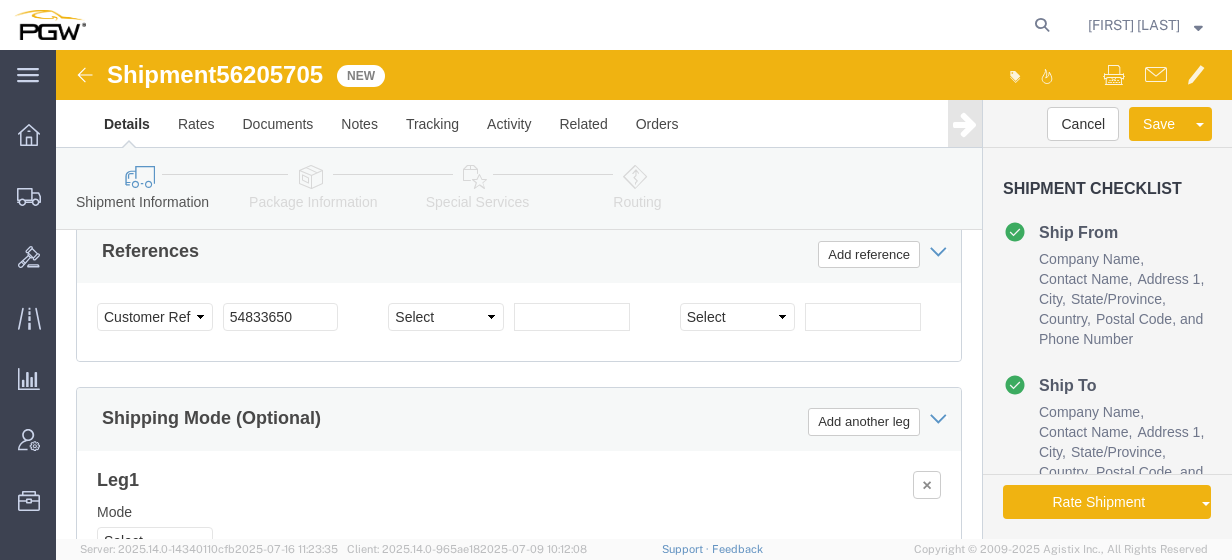 click on "56205705" 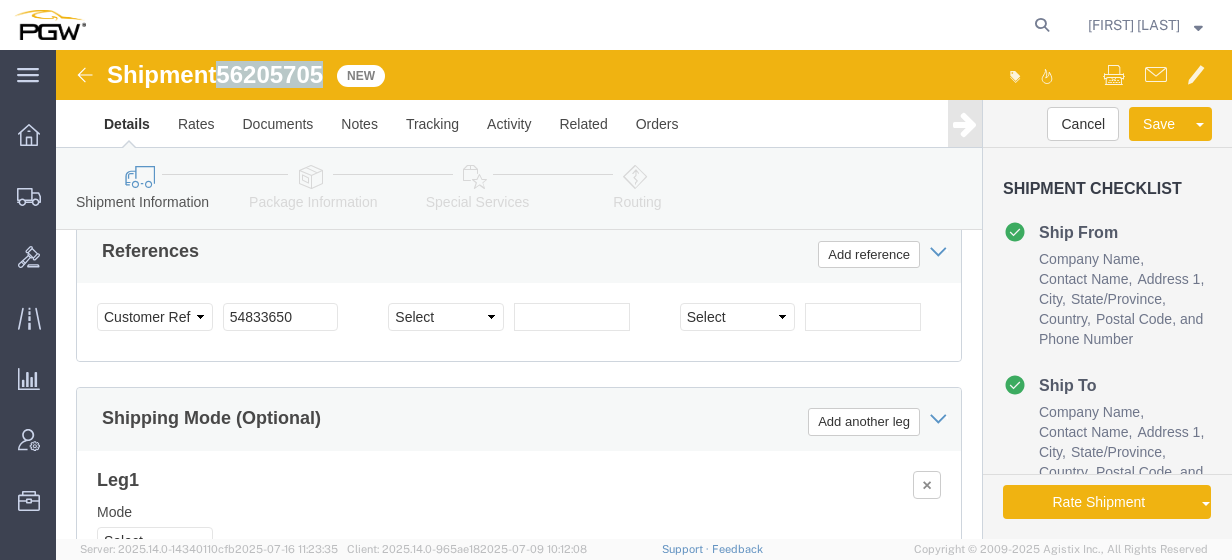 click on "56205705" 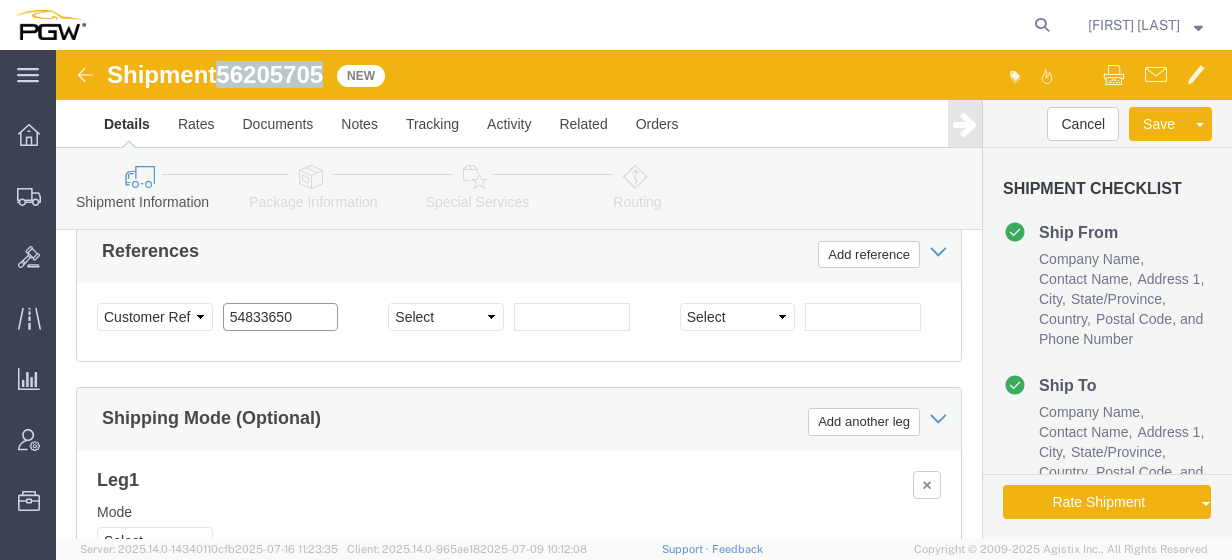 click on "54833650" 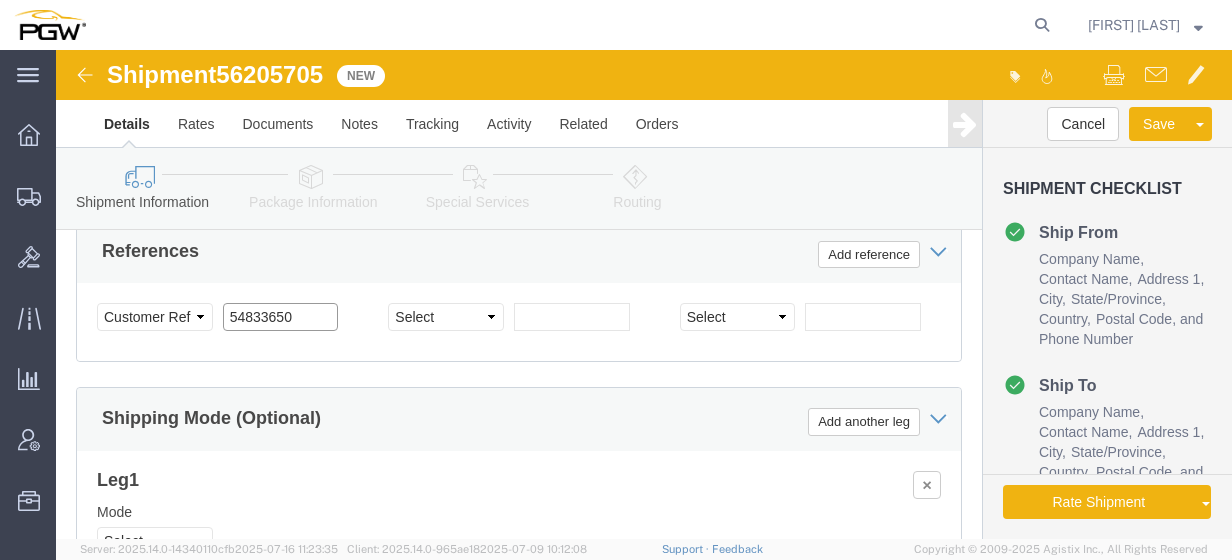 drag, startPoint x: 270, startPoint y: 222, endPoint x: 19, endPoint y: 240, distance: 251.64459 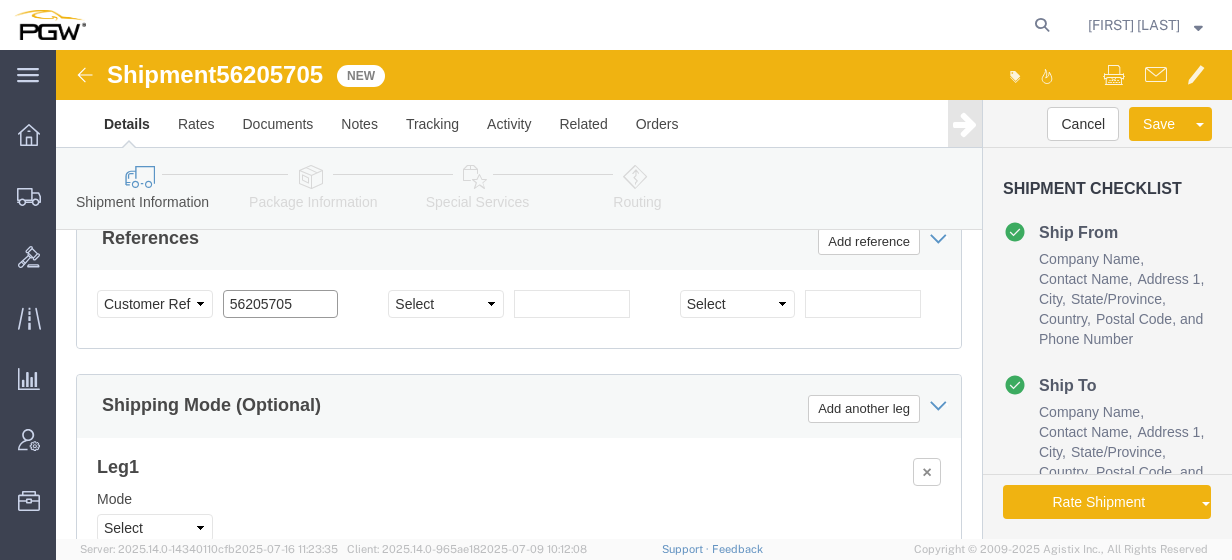 scroll, scrollTop: 1581, scrollLeft: 0, axis: vertical 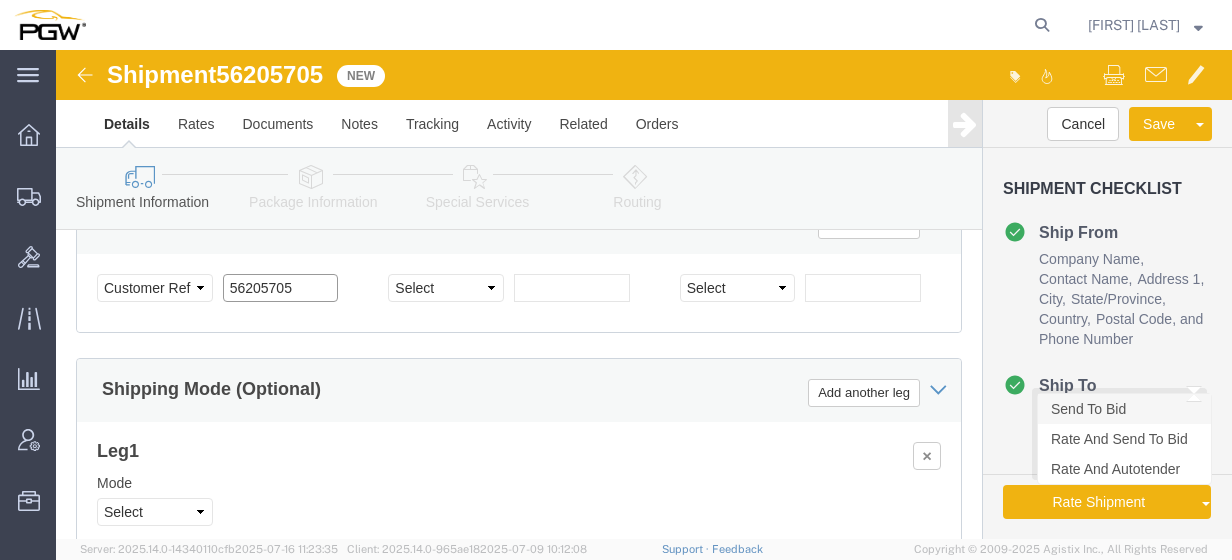 type on "56205705" 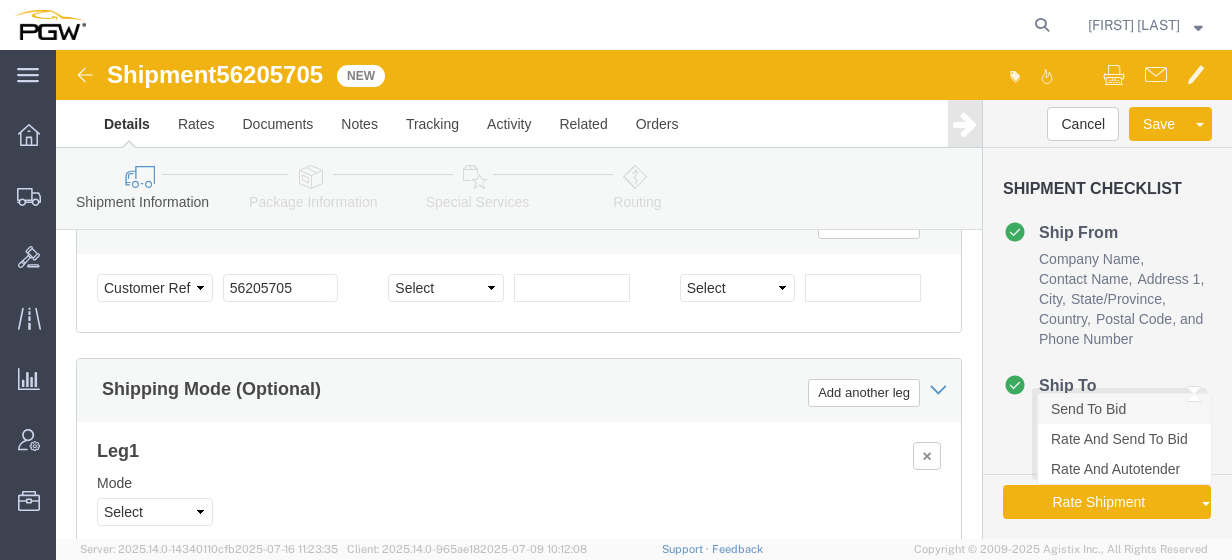 click on "Send To Bid" 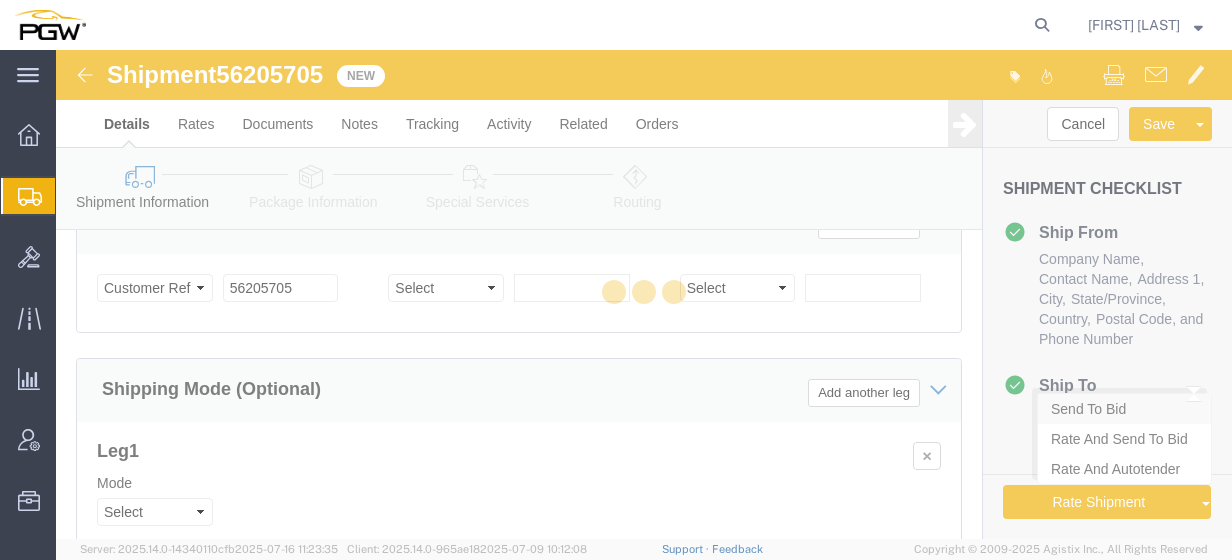 select on "28429" 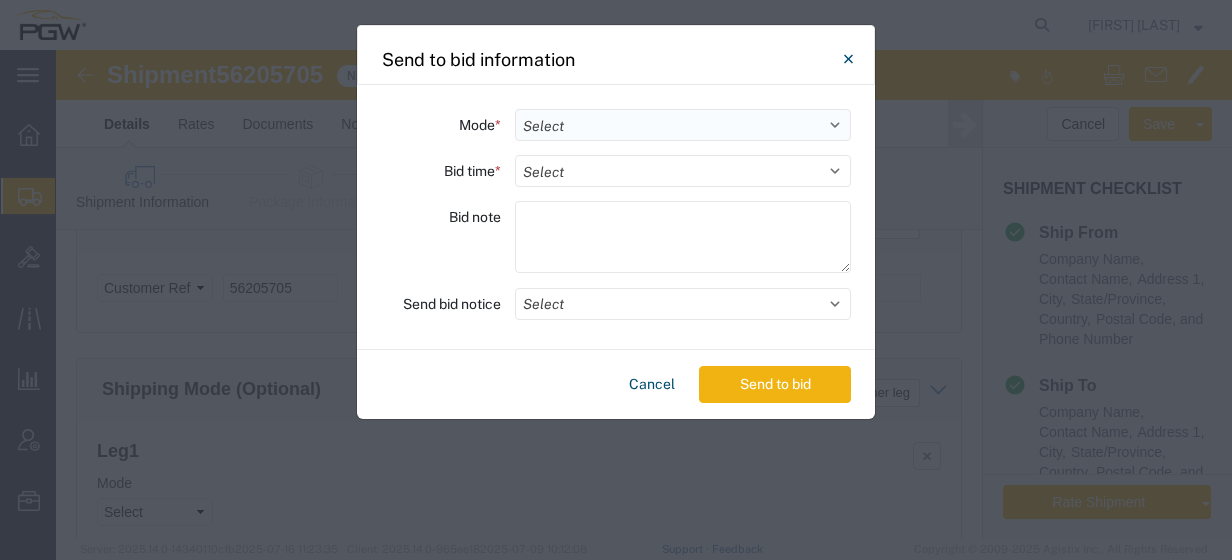 click on "Select Small Parcel Truckload Air Rail Less than Truckload Ocean Freight Multi-Leg" 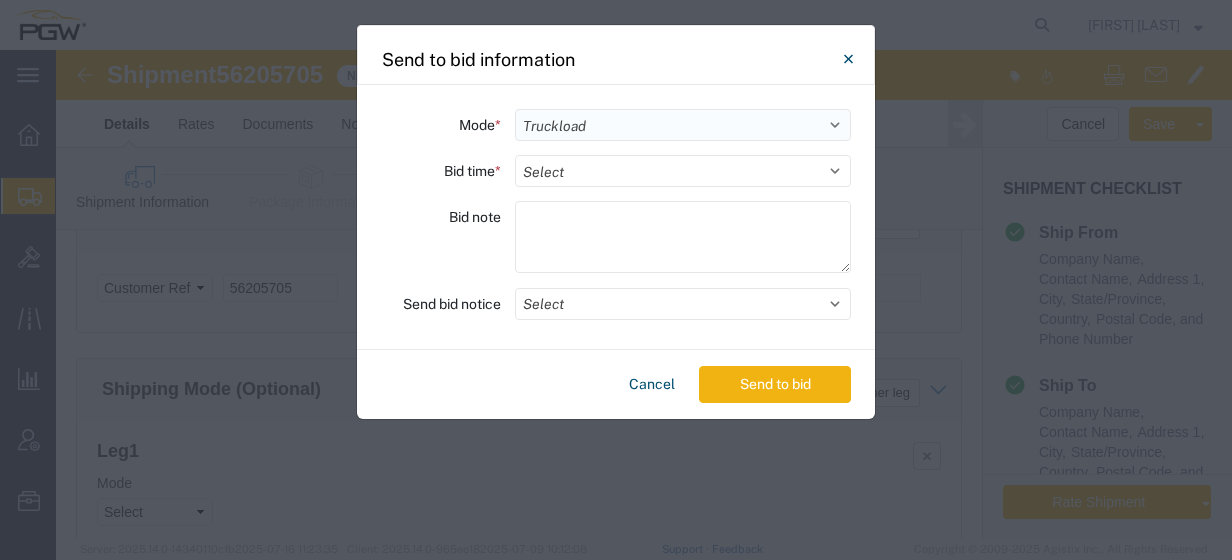 click on "Select Small Parcel Truckload Air Rail Less than Truckload Ocean Freight Multi-Leg" 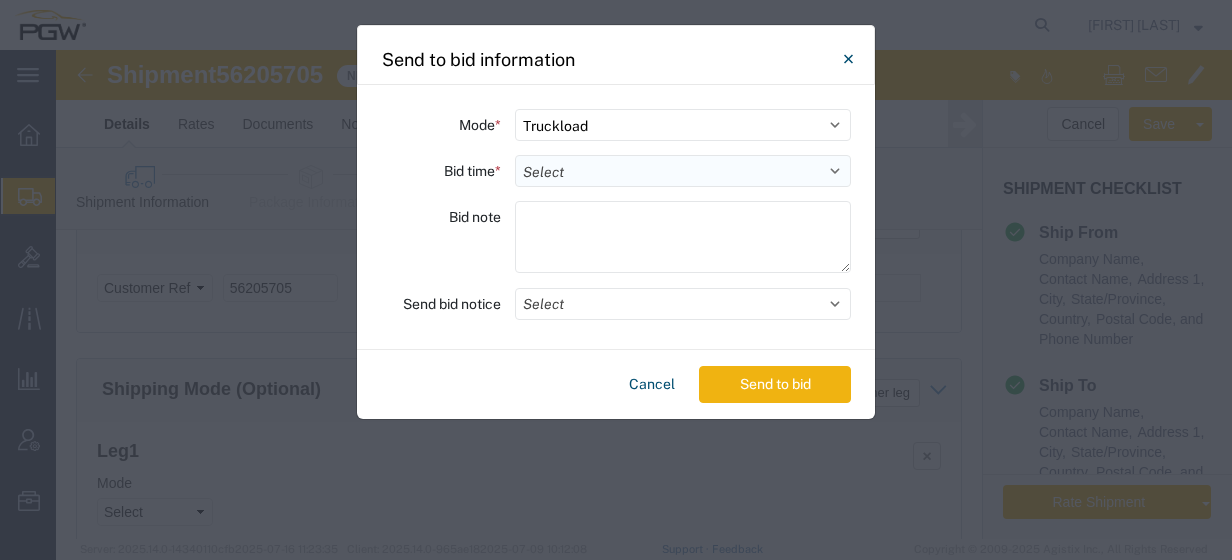 click on "Select 30 Min (Rush) 1 Hour (Rush) 2 Hours (Rush) 4 Hours (Rush) 8 Hours (Rush) 12 Hours (Rush) 16 Hours (Rush) 20 Hours (Rush) 24 Hours (Standard) 28 Hours (Extended) 32 Hours (Extended) 36 Hours (Extended) 2 Days (Extended) 3 Days (Extended) 4 Days (Extended) 5 Days (Extended) 6 Days (Extended) 7 Days (Extended)" 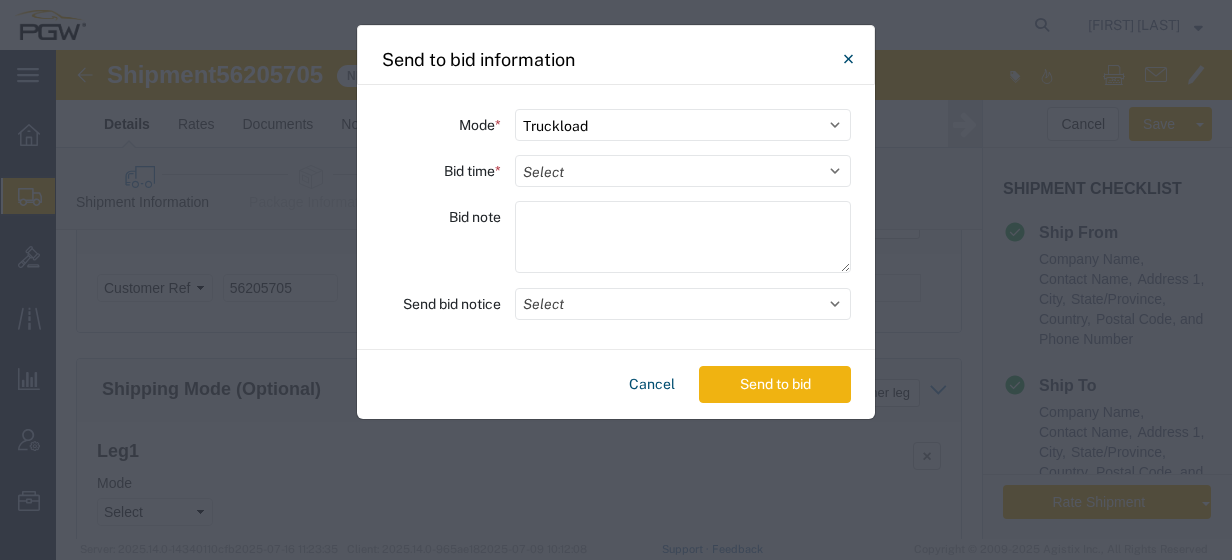 select on "24" 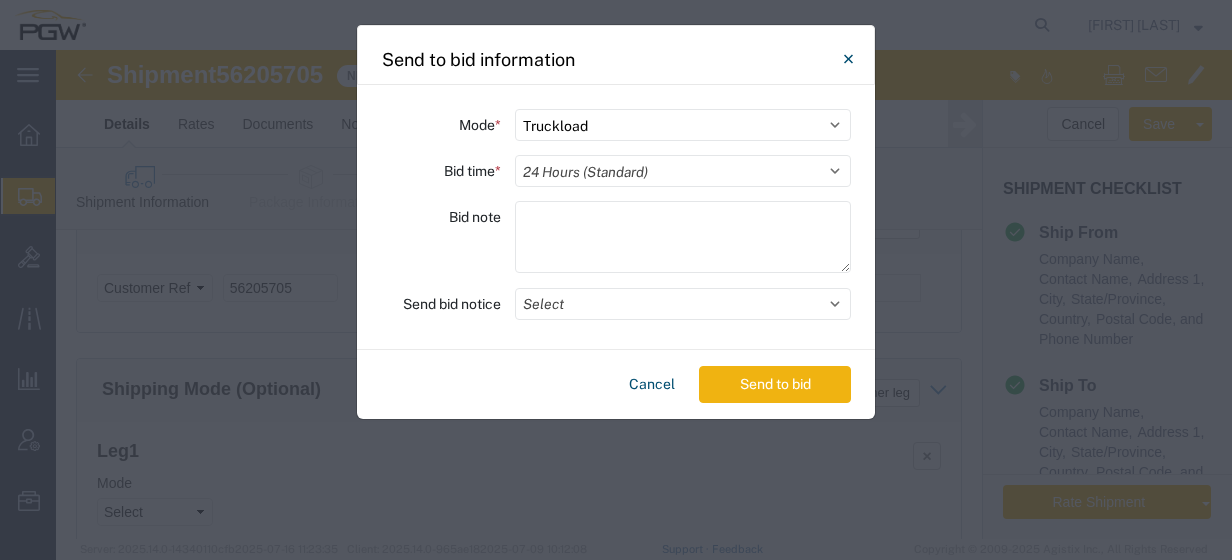 click on "Select 30 Min (Rush) 1 Hour (Rush) 2 Hours (Rush) 4 Hours (Rush) 8 Hours (Rush) 12 Hours (Rush) 16 Hours (Rush) 20 Hours (Rush) 24 Hours (Standard) 28 Hours (Extended) 32 Hours (Extended) 36 Hours (Extended) 2 Days (Extended) 3 Days (Extended) 4 Days (Extended) 5 Days (Extended) 6 Days (Extended) 7 Days (Extended)" 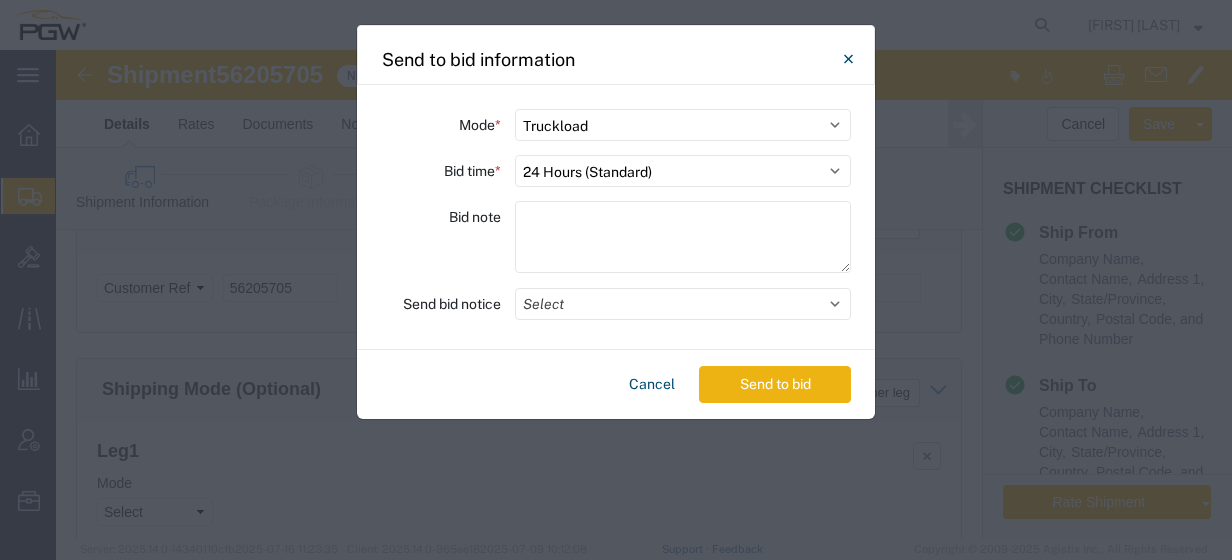 click on "Send to bid" 